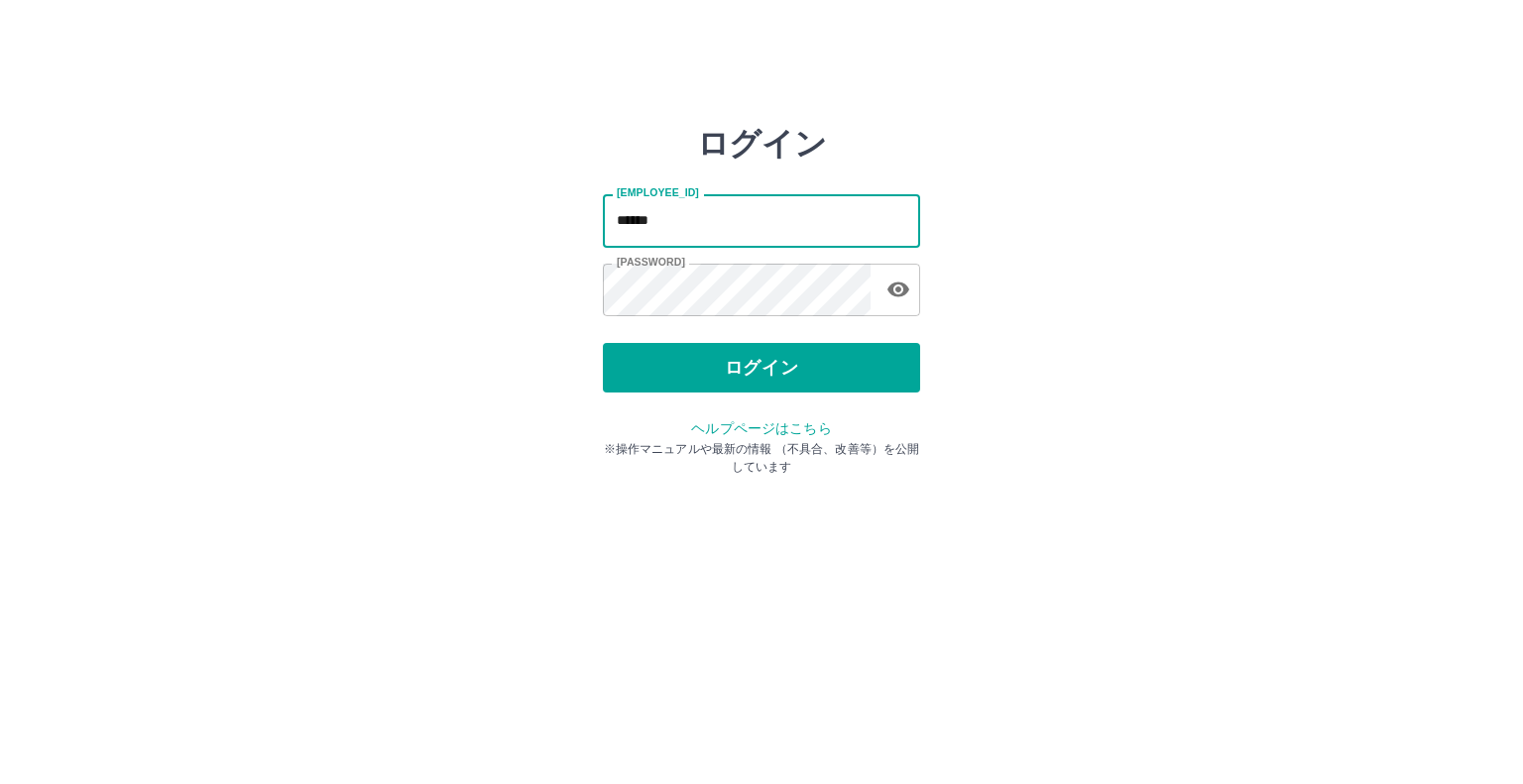 scroll, scrollTop: 0, scrollLeft: 0, axis: both 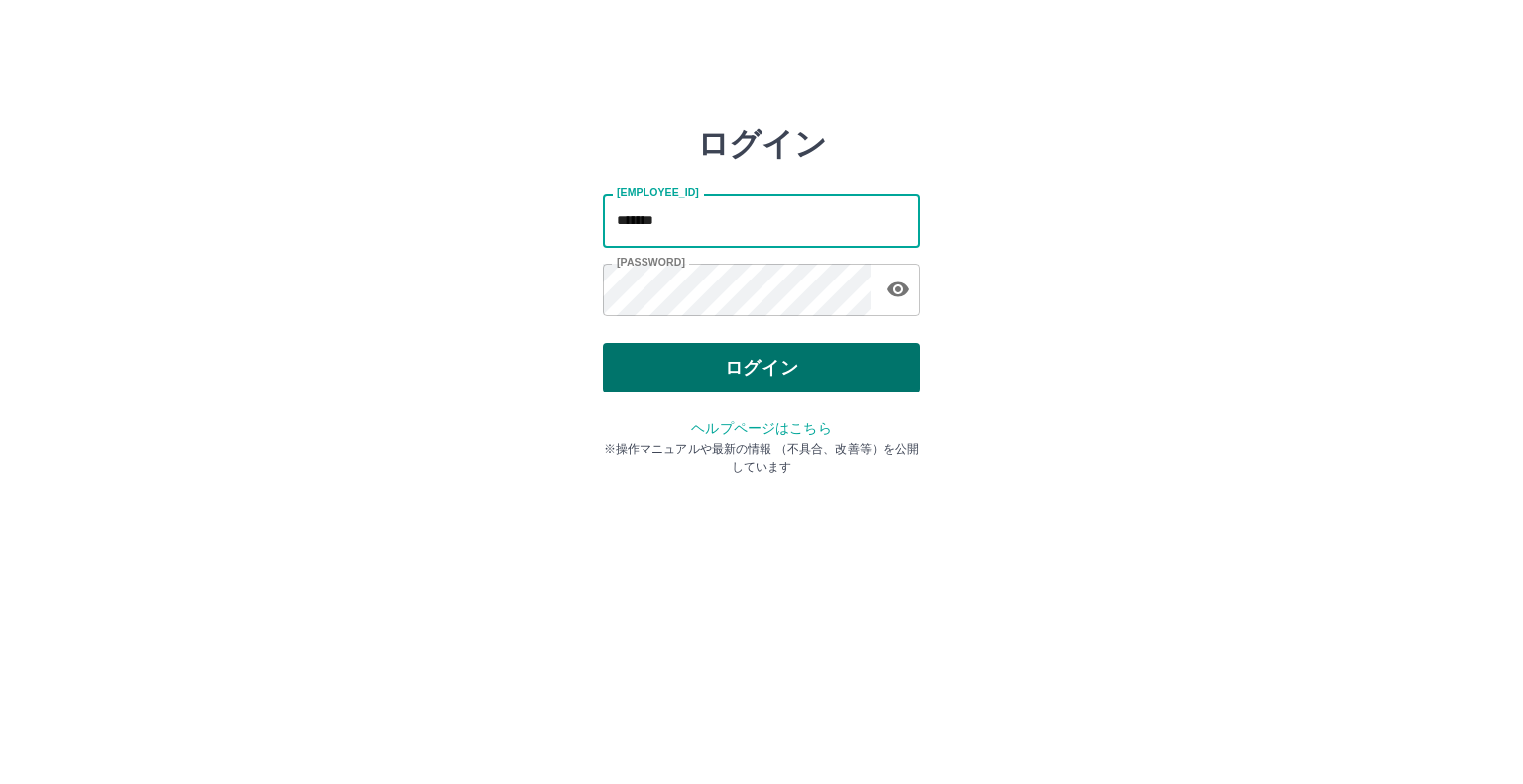 type on "*******" 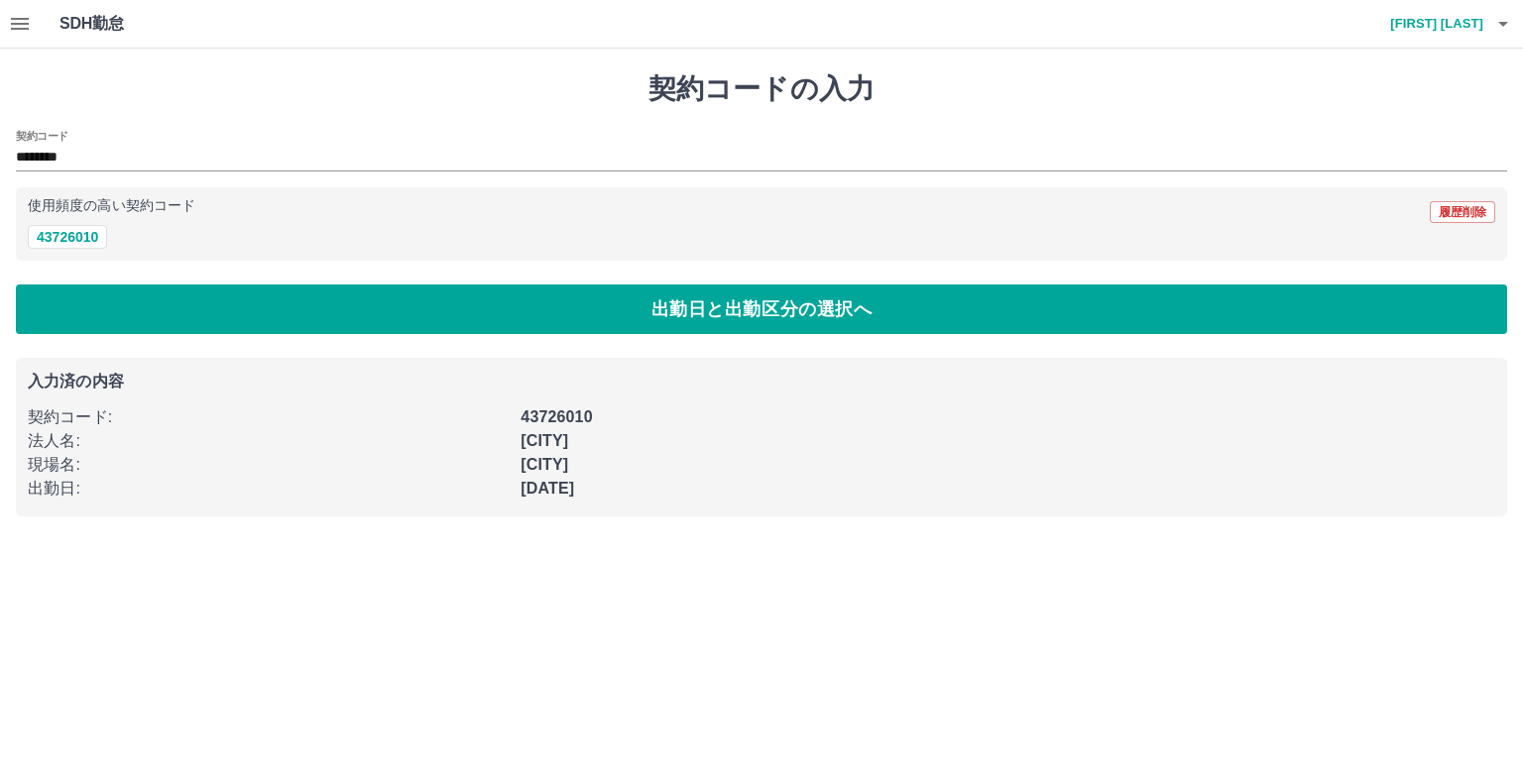 scroll, scrollTop: 0, scrollLeft: 0, axis: both 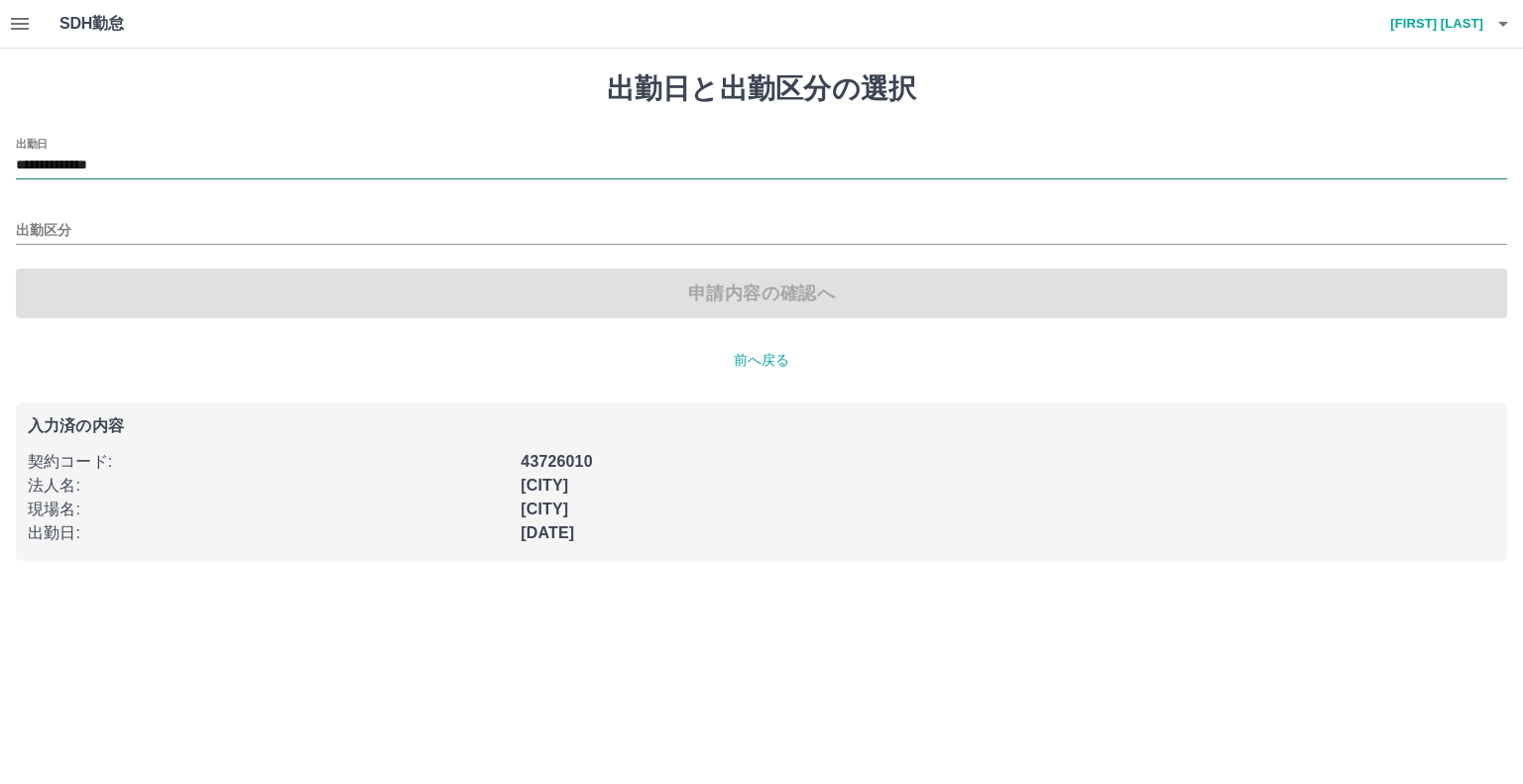 drag, startPoint x: 157, startPoint y: 167, endPoint x: 147, endPoint y: 170, distance: 10.440307 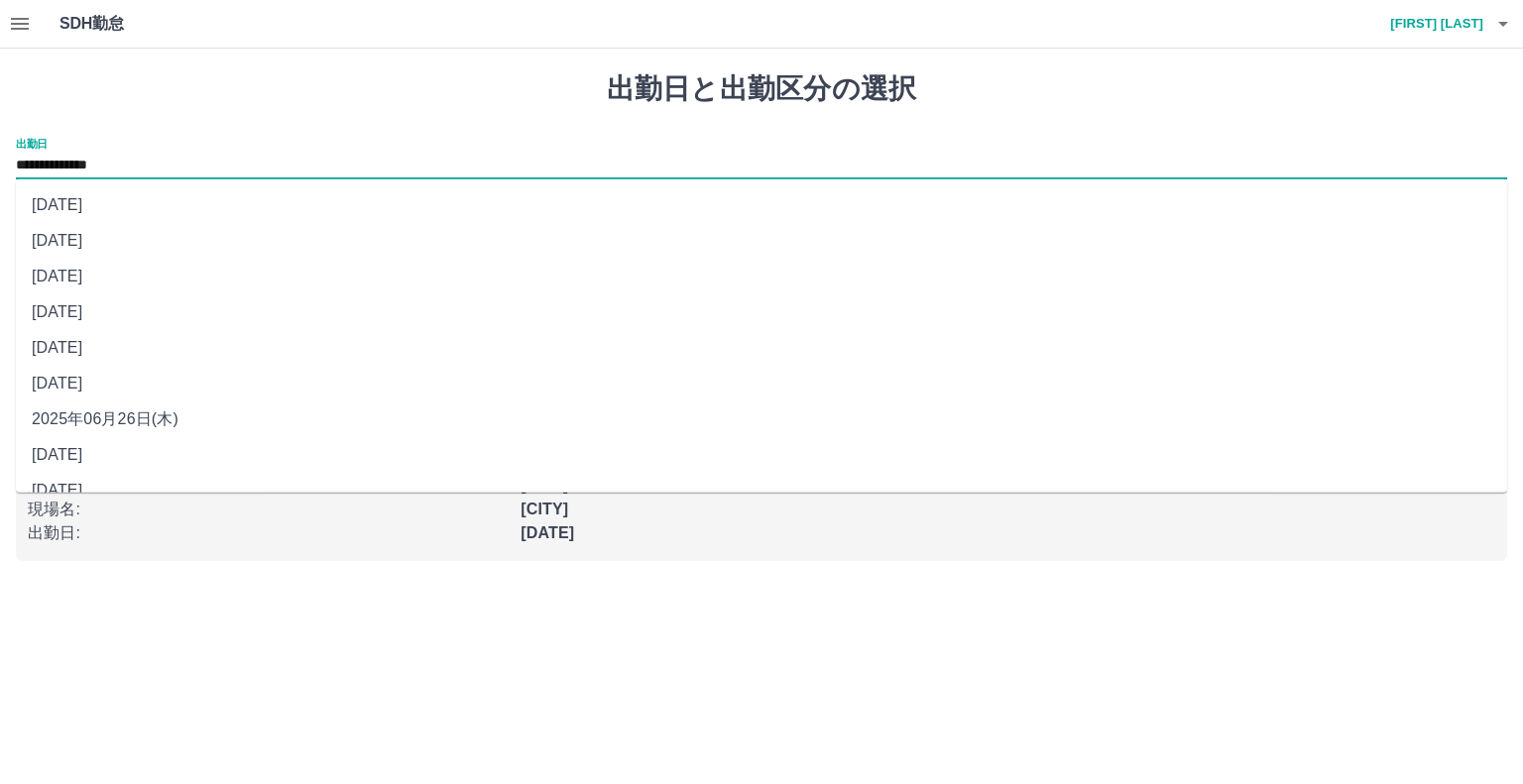 click on "[DATE]" at bounding box center [762, 312] 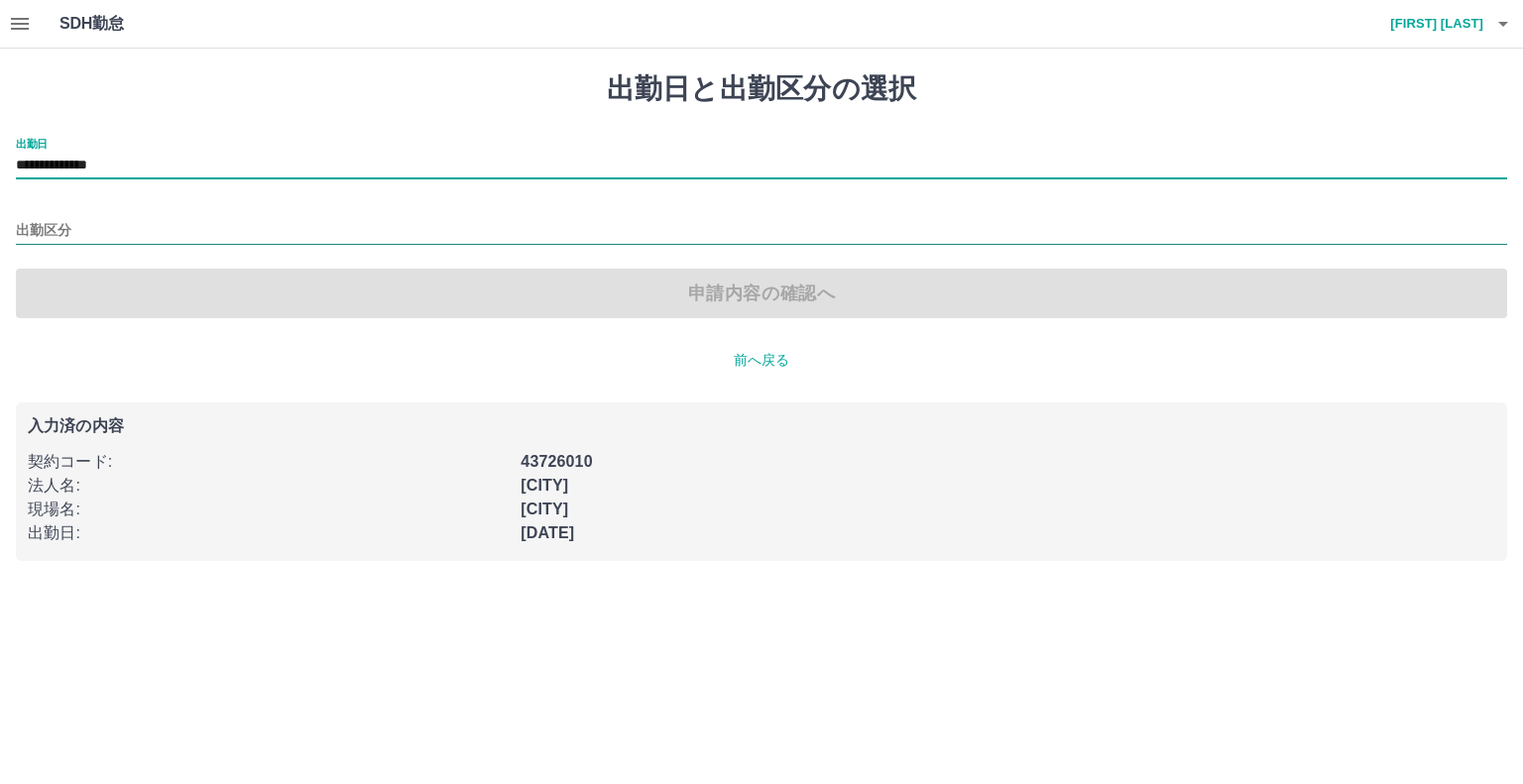 click on "出勤区分" at bounding box center (762, 231) 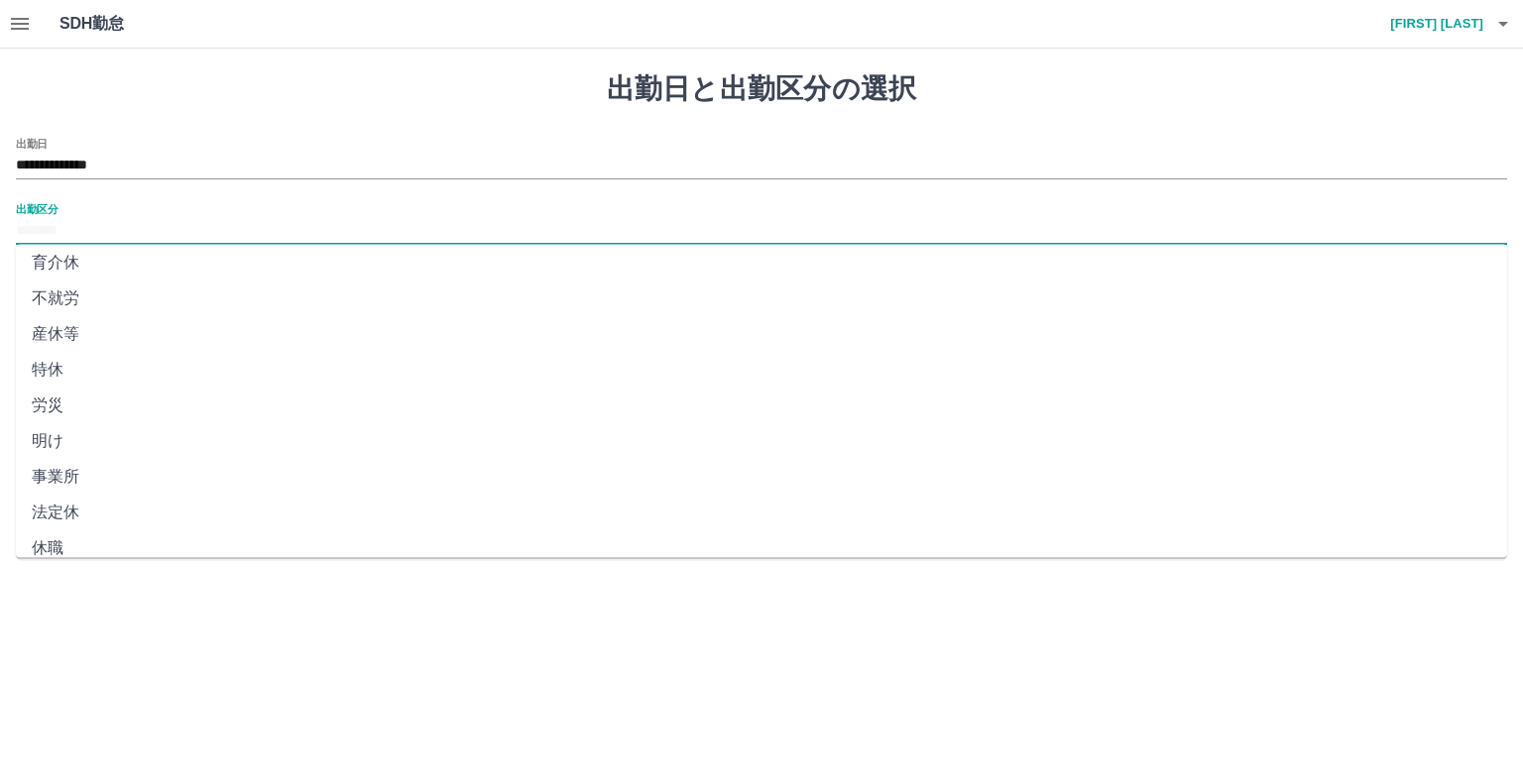 scroll, scrollTop: 344, scrollLeft: 0, axis: vertical 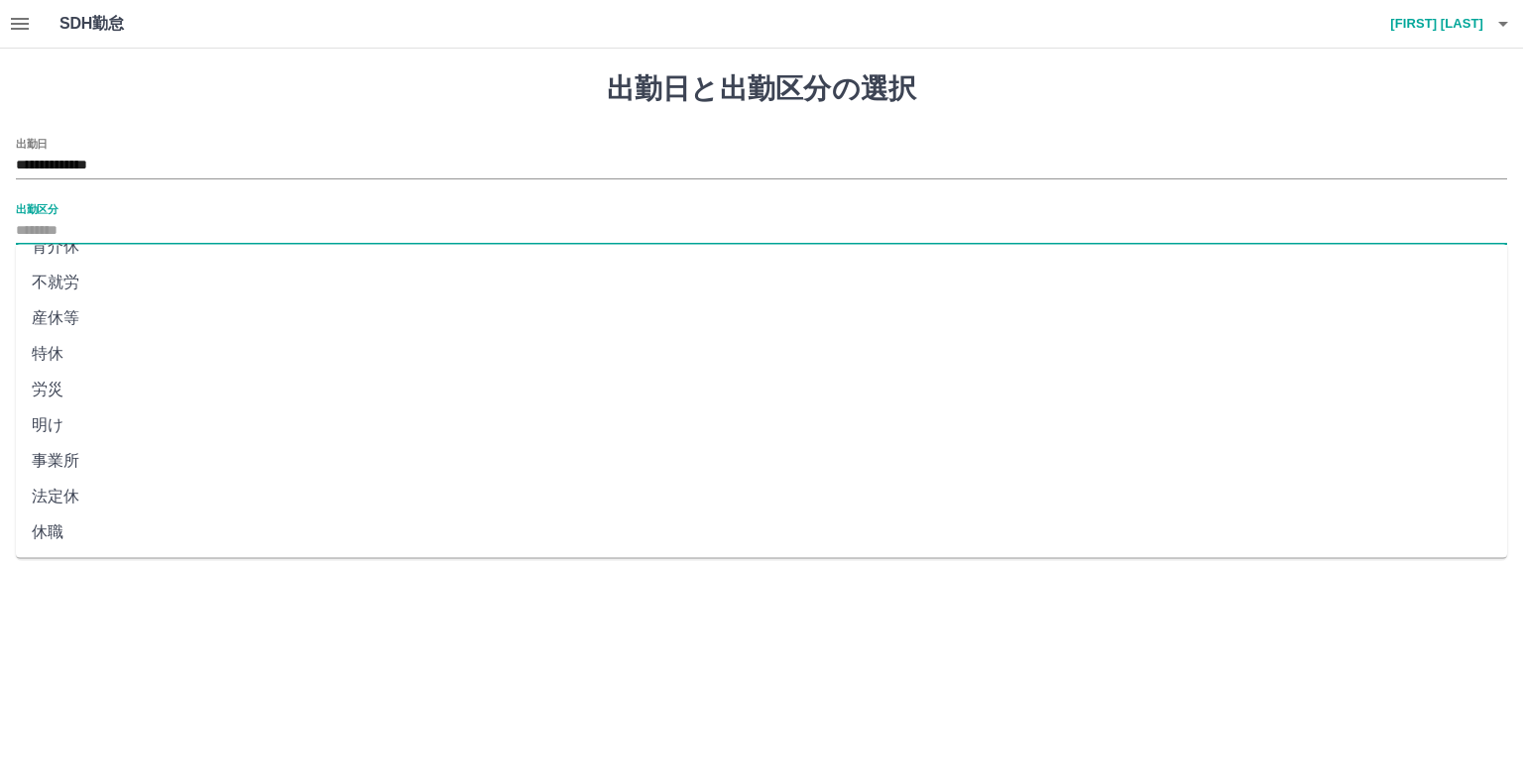 click on "法定休" at bounding box center [762, 497] 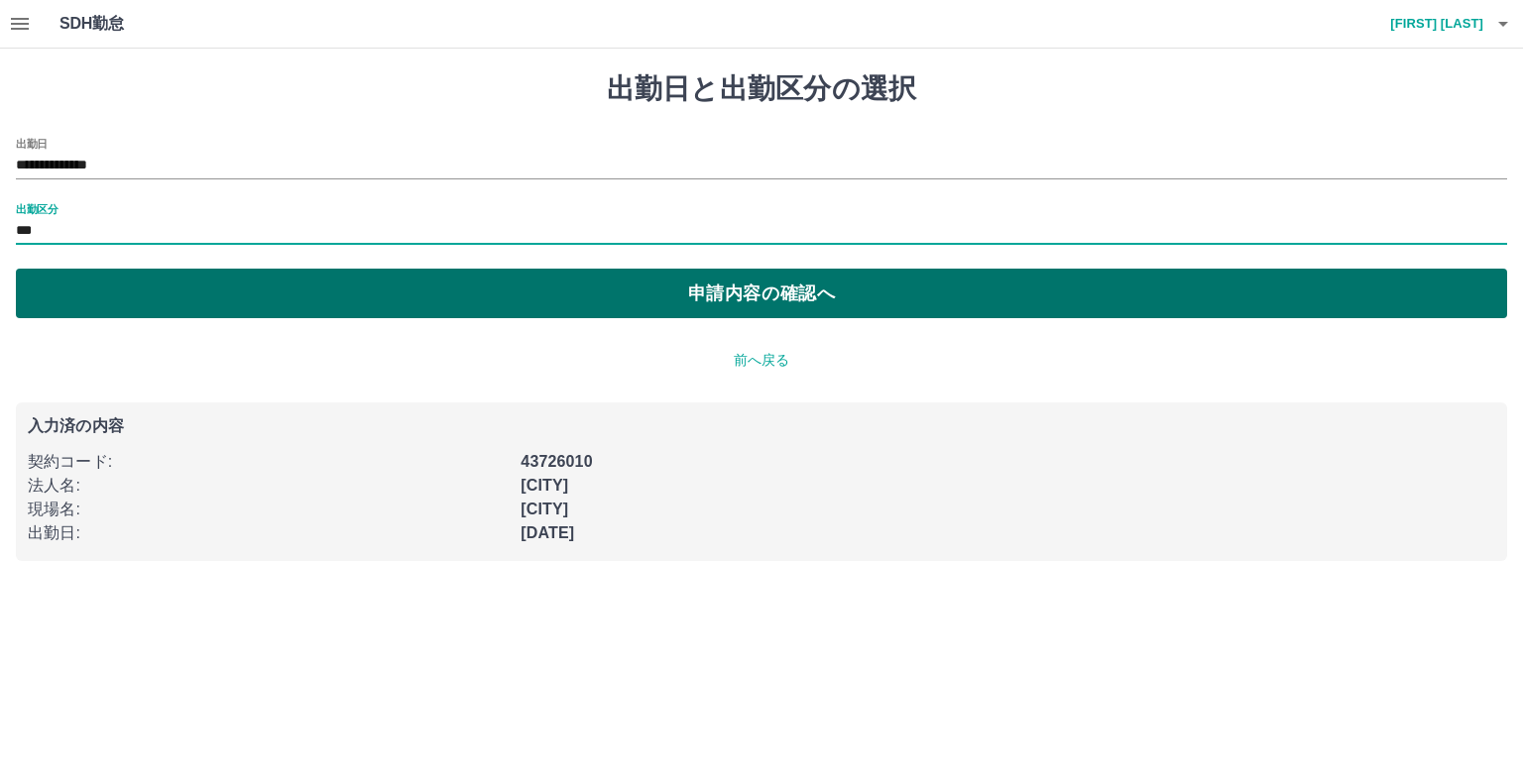 click on "申請内容の確認へ" at bounding box center (762, 293) 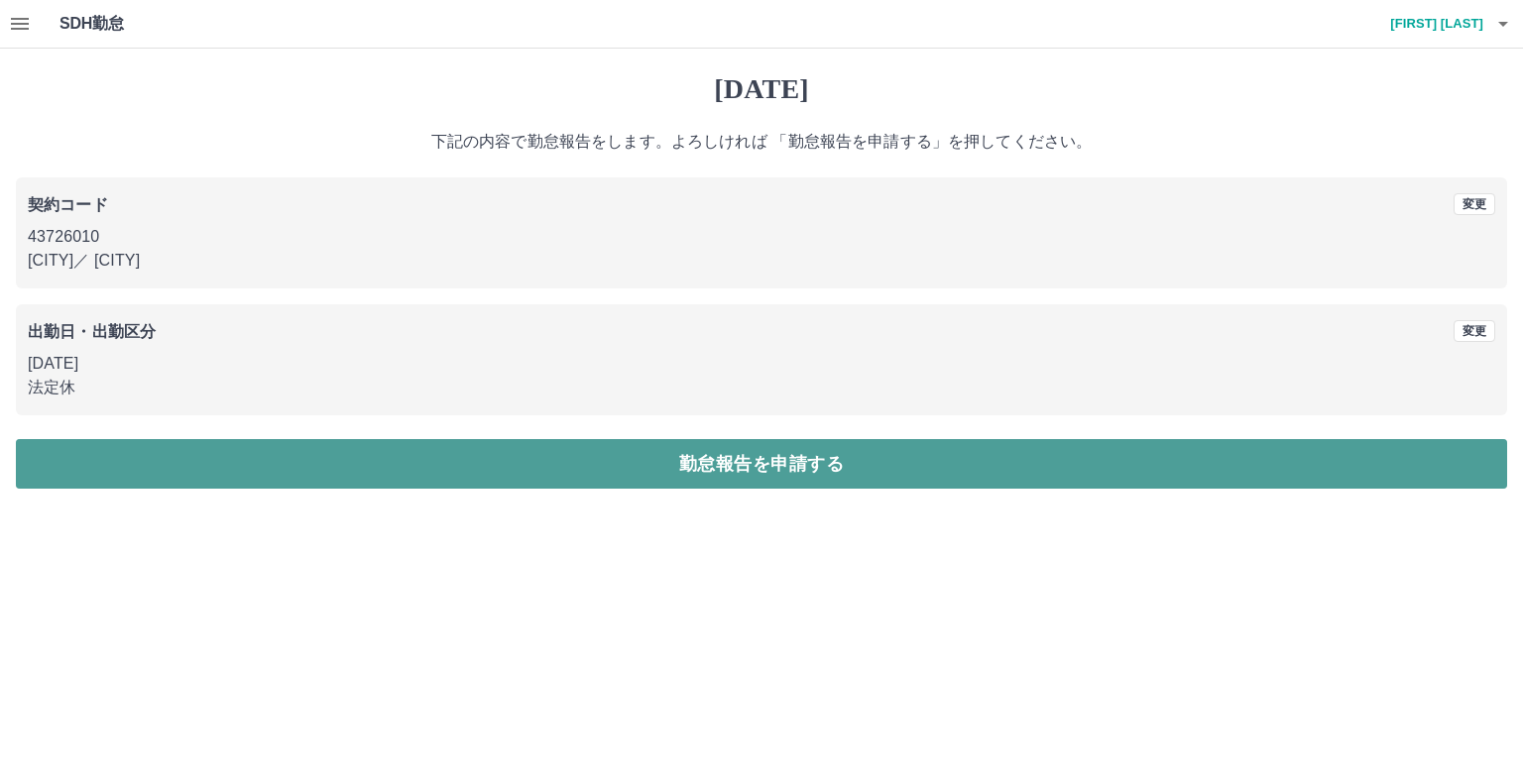 click on "勤怠報告を申請する" at bounding box center (762, 464) 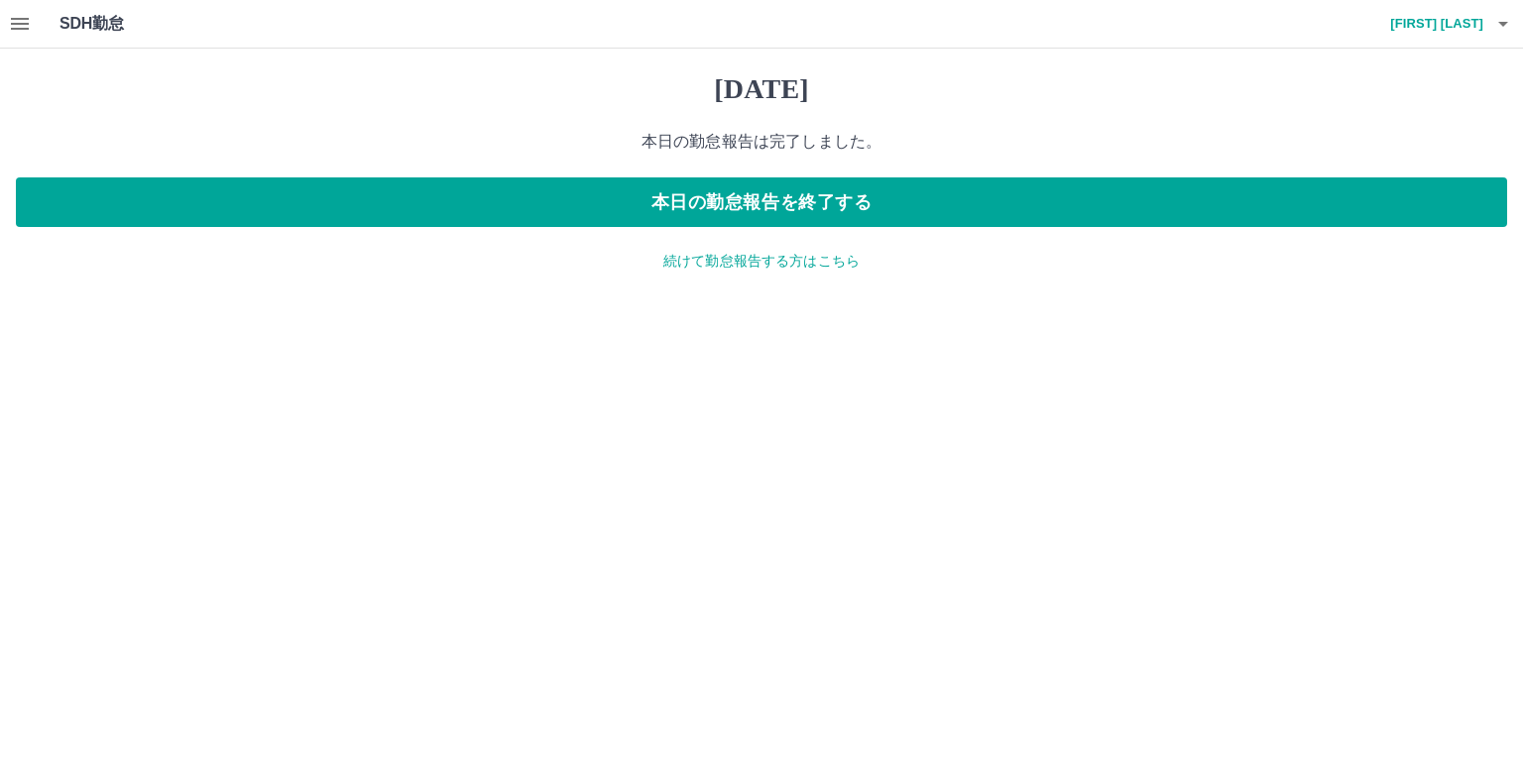 click on "続けて勤怠報告する方はこちら" at bounding box center (762, 261) 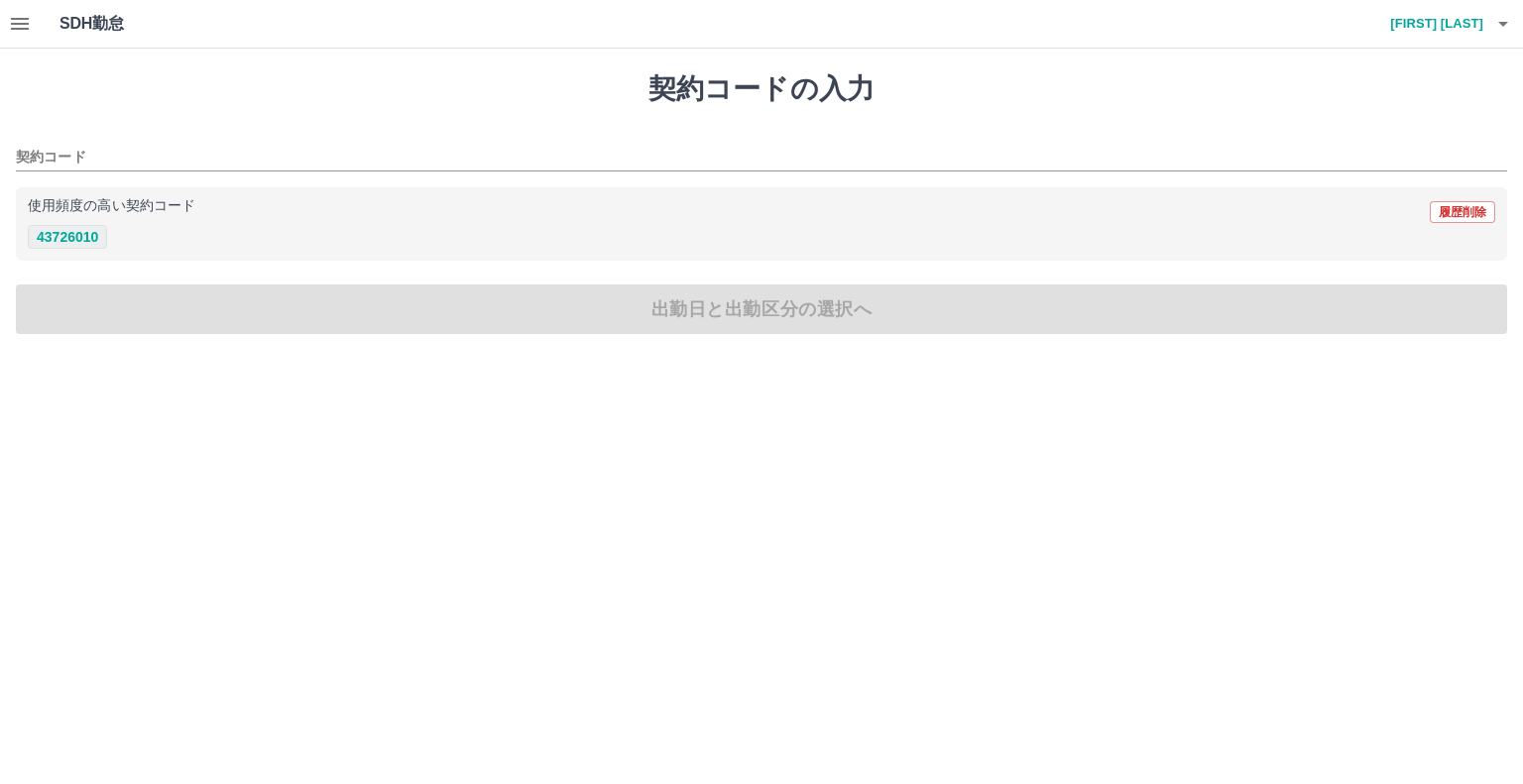 click on "43726010" at bounding box center [67, 237] 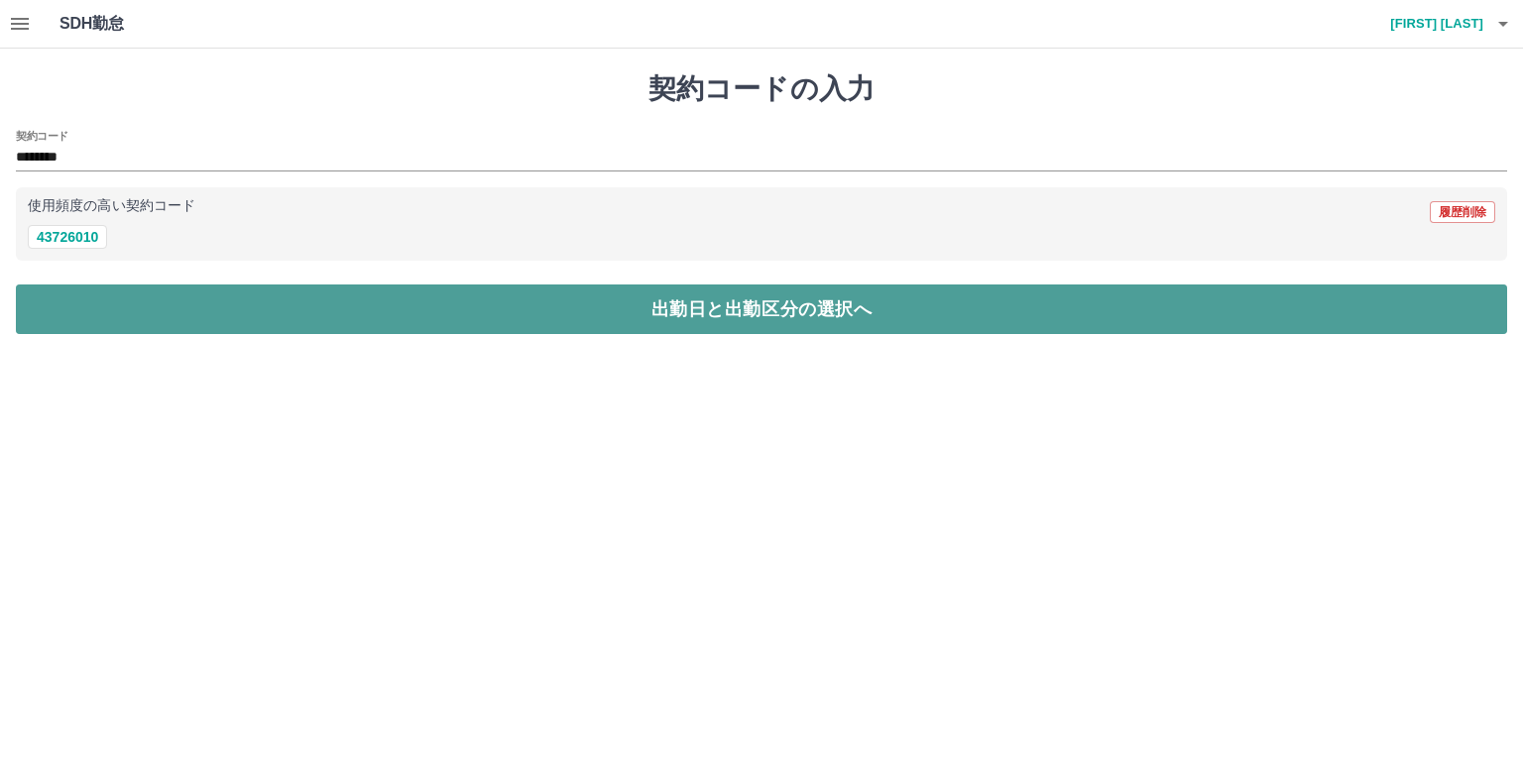 click on "出勤日と出勤区分の選択へ" at bounding box center [762, 309] 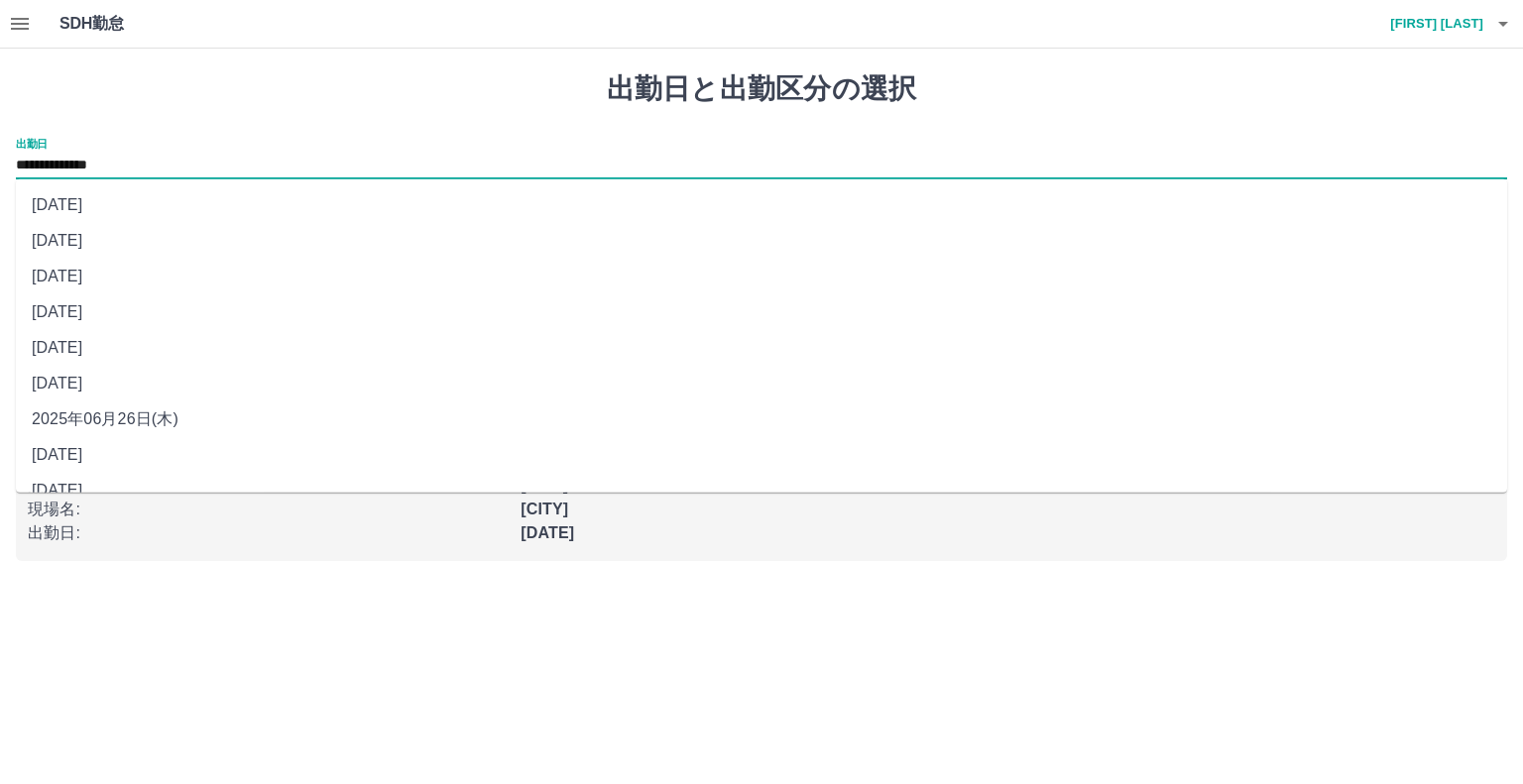 click on "**********" at bounding box center (762, 166) 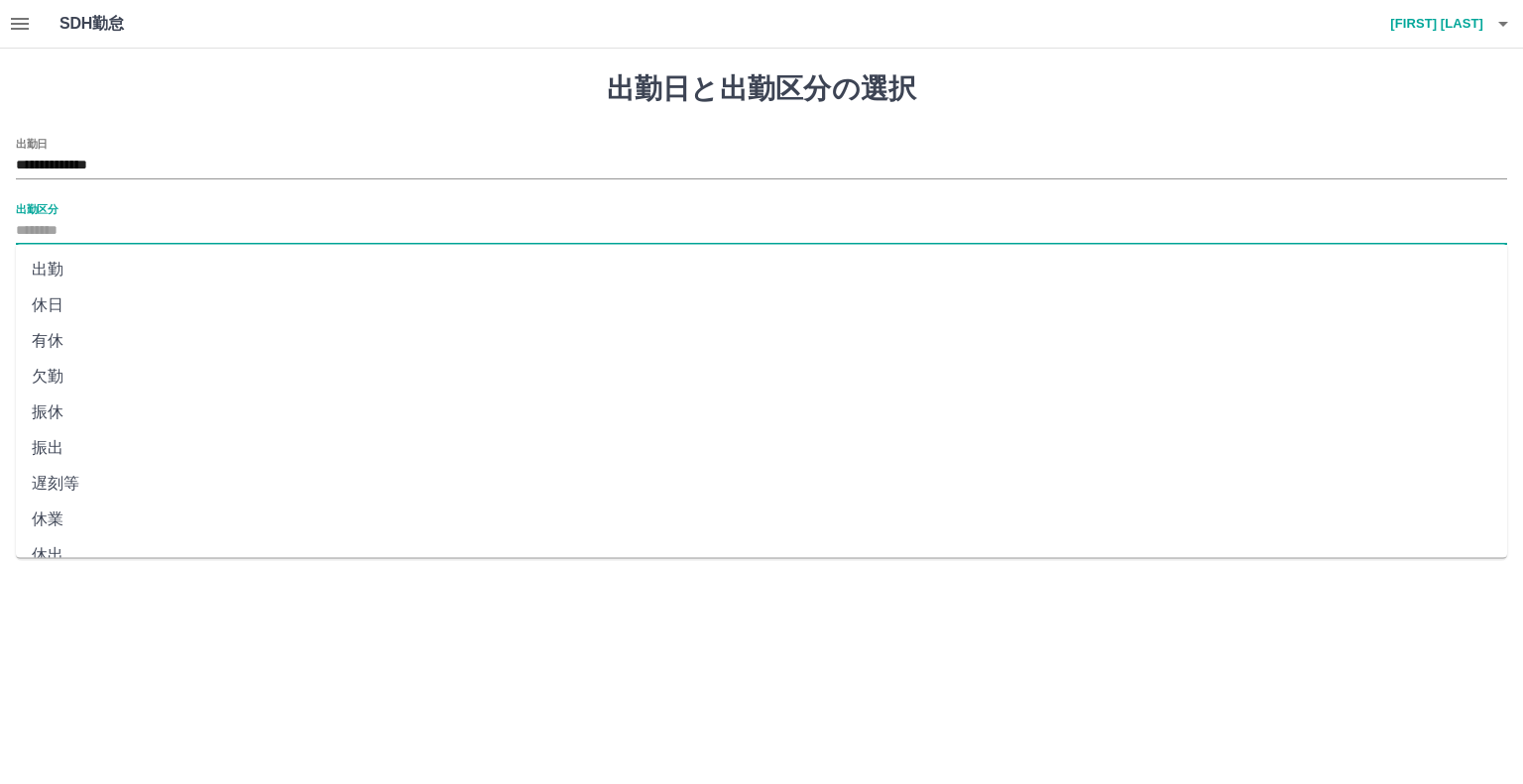 click on "出勤区分" at bounding box center (762, 231) 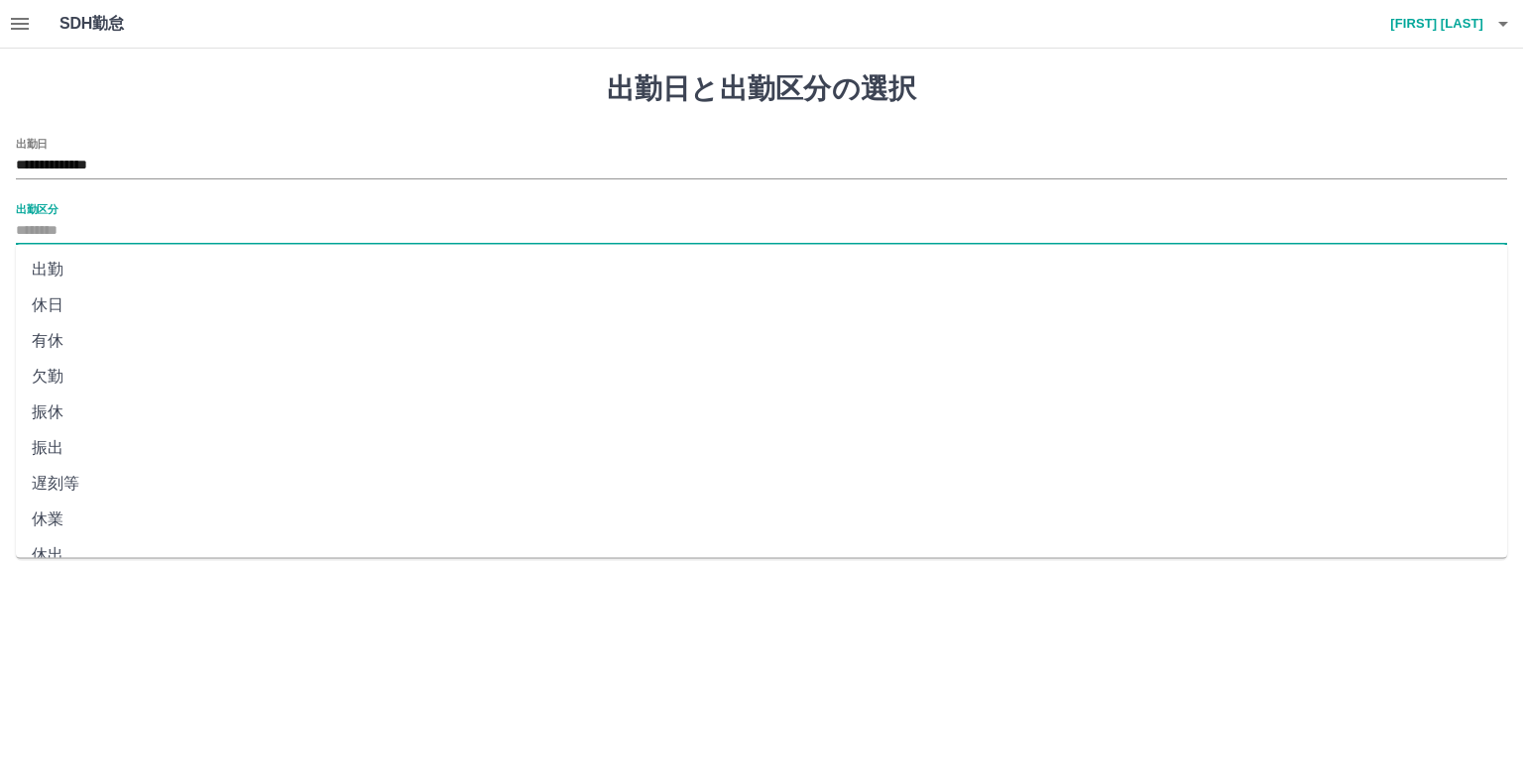 click on "出勤" at bounding box center [762, 270] 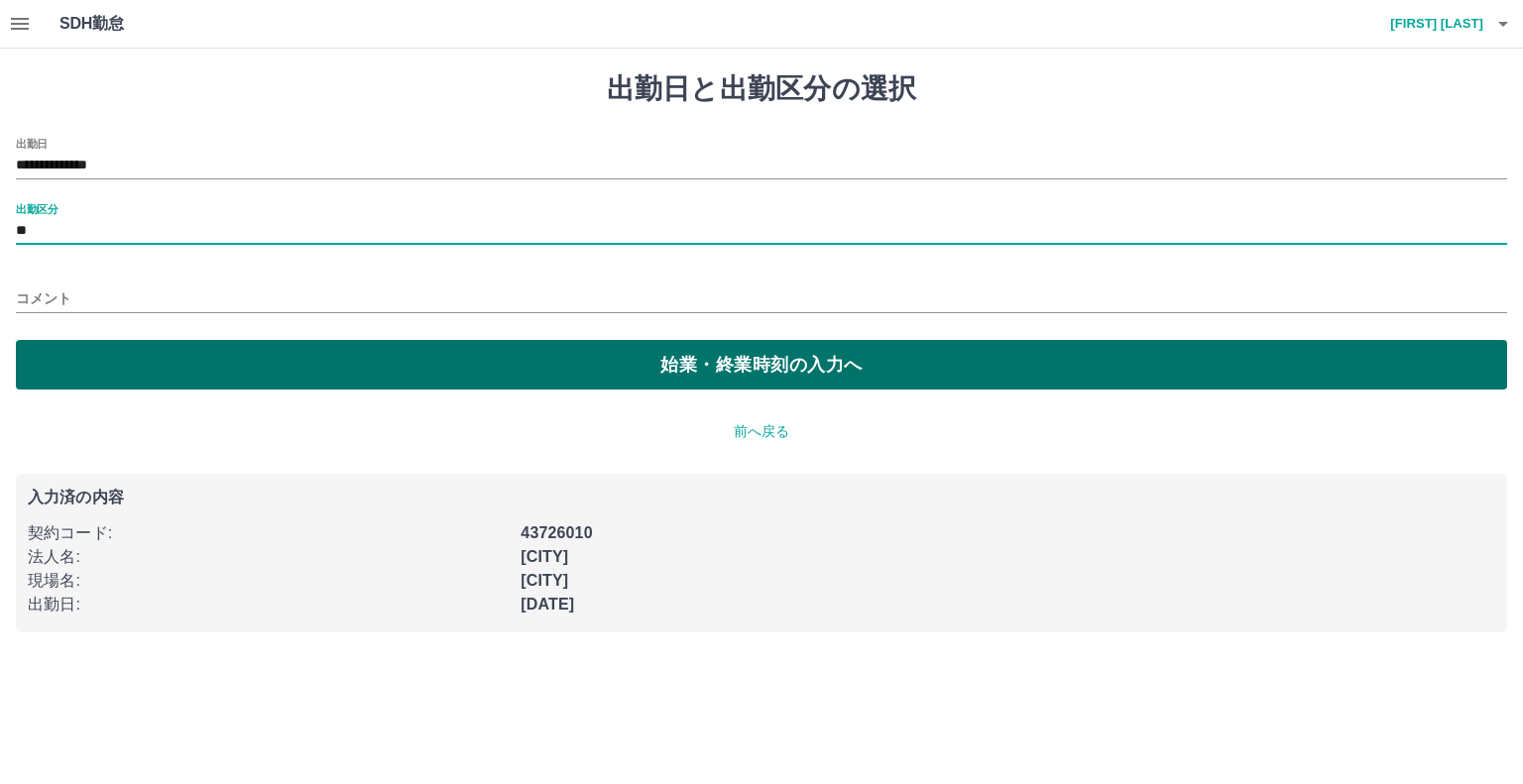 click on "始業・終業時刻の入力へ" at bounding box center [762, 365] 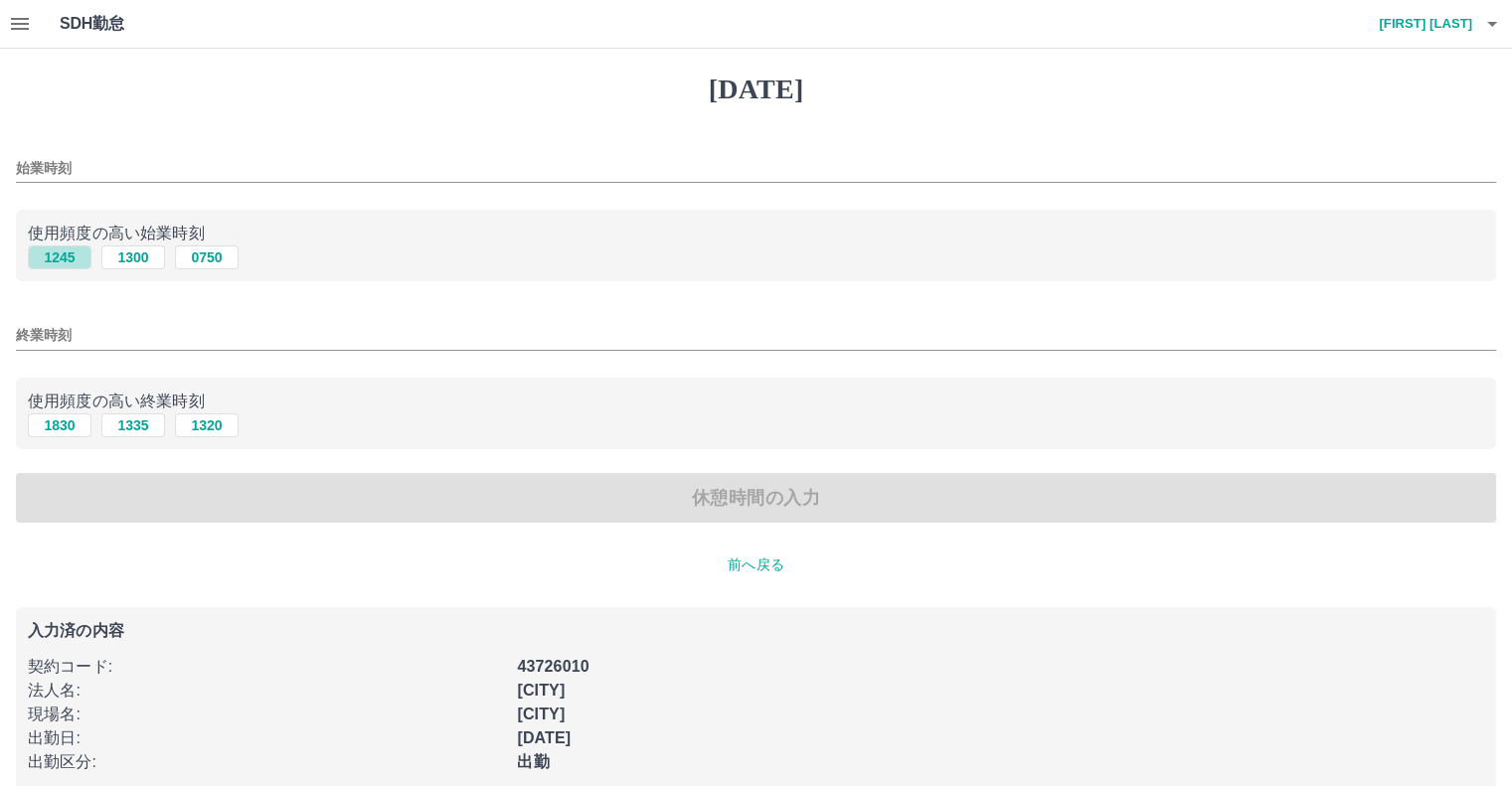 drag, startPoint x: 63, startPoint y: 258, endPoint x: 52, endPoint y: 276, distance: 21.095023 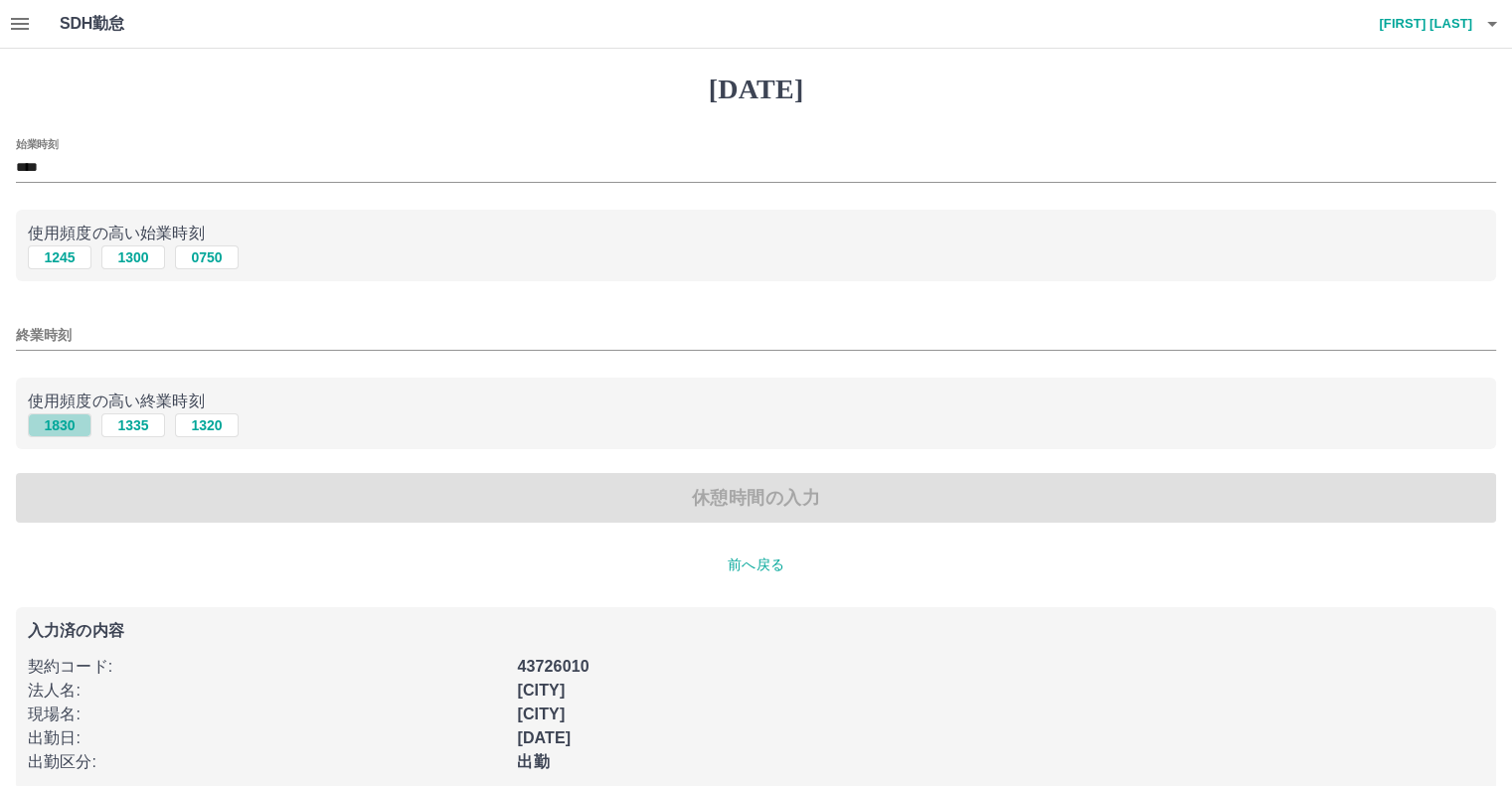 click on "1830" at bounding box center (60, 257) 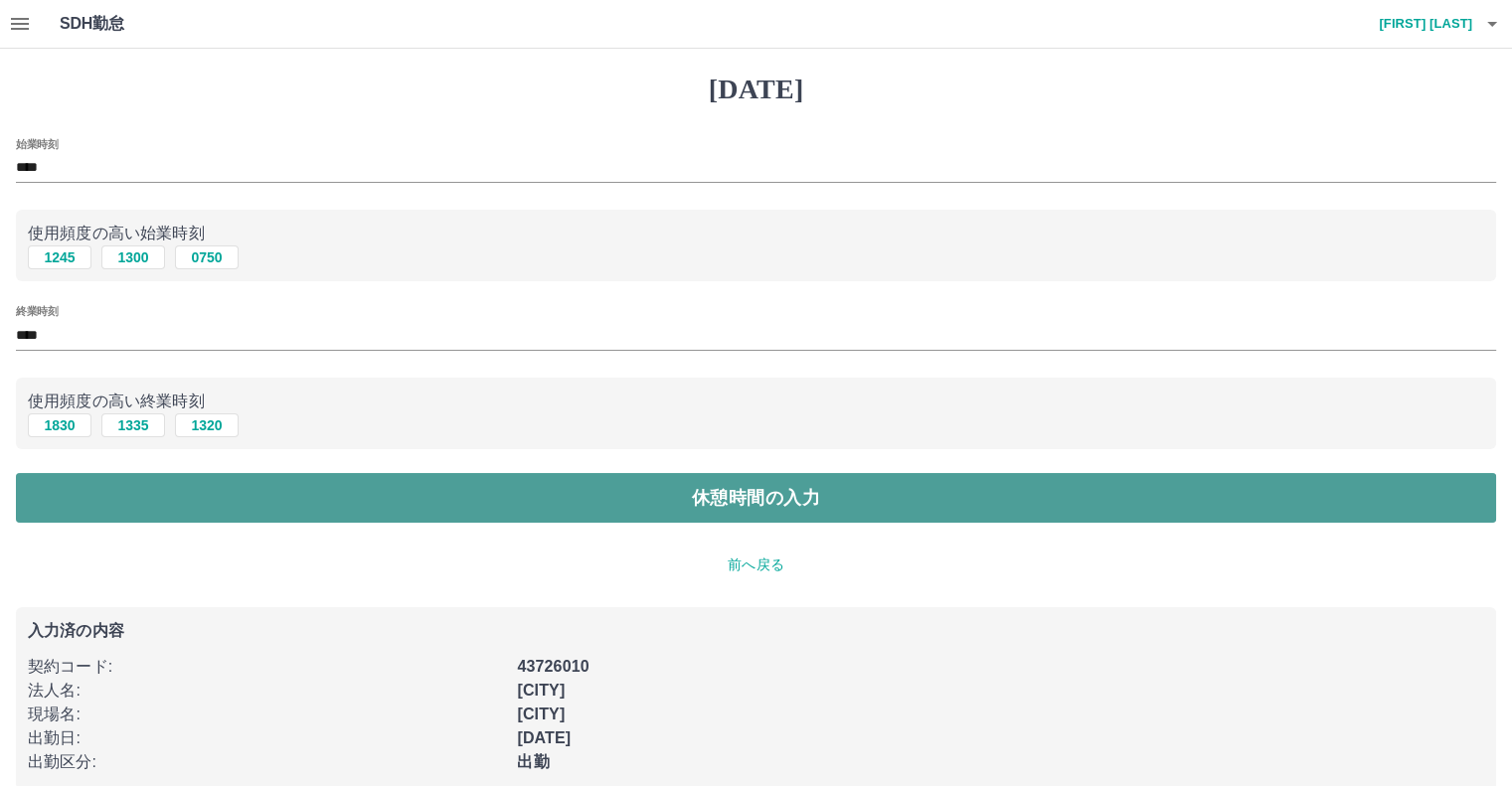 click on "休憩時間の入力" at bounding box center [756, 498] 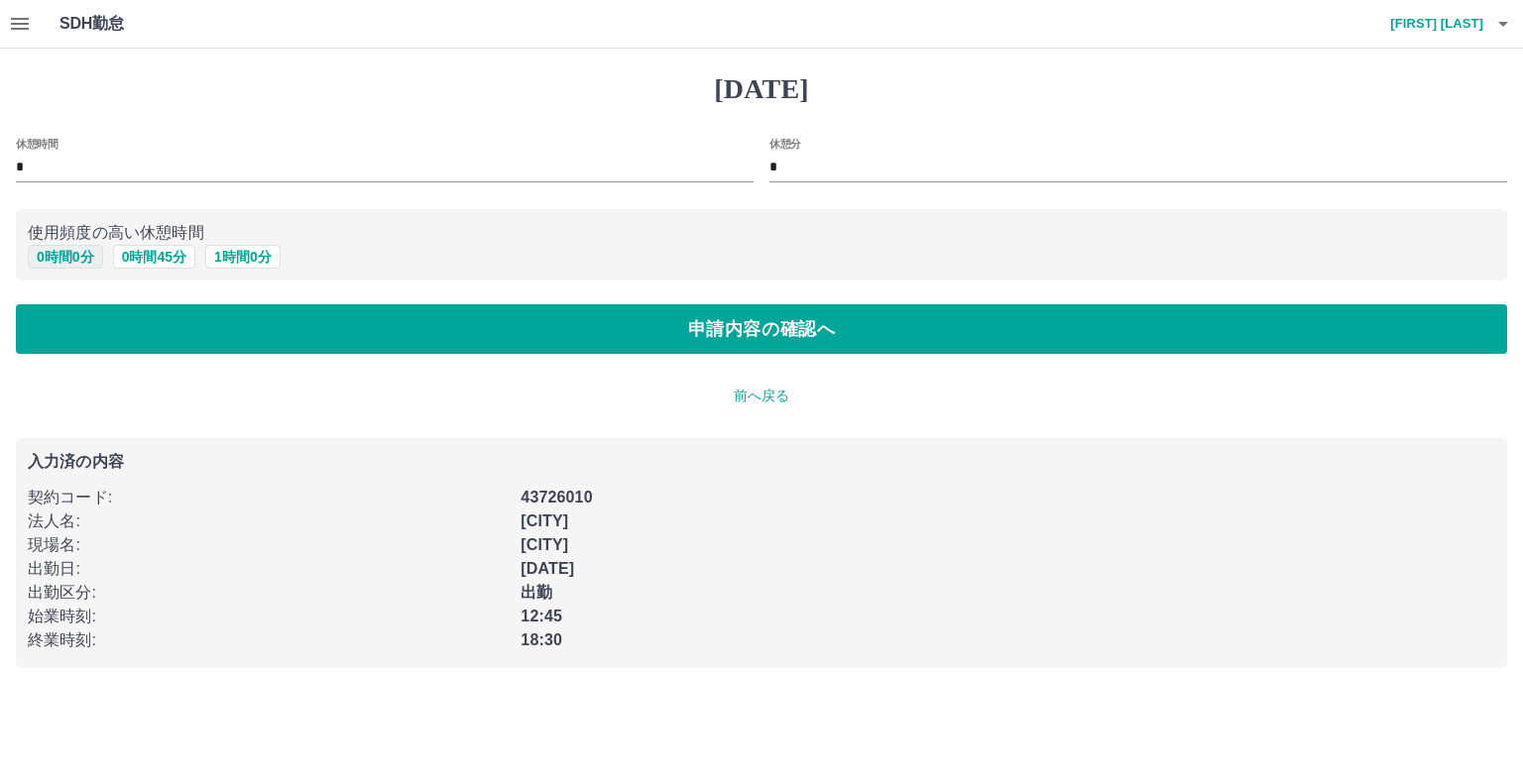 click on "0 時間 0 分" at bounding box center (65, 257) 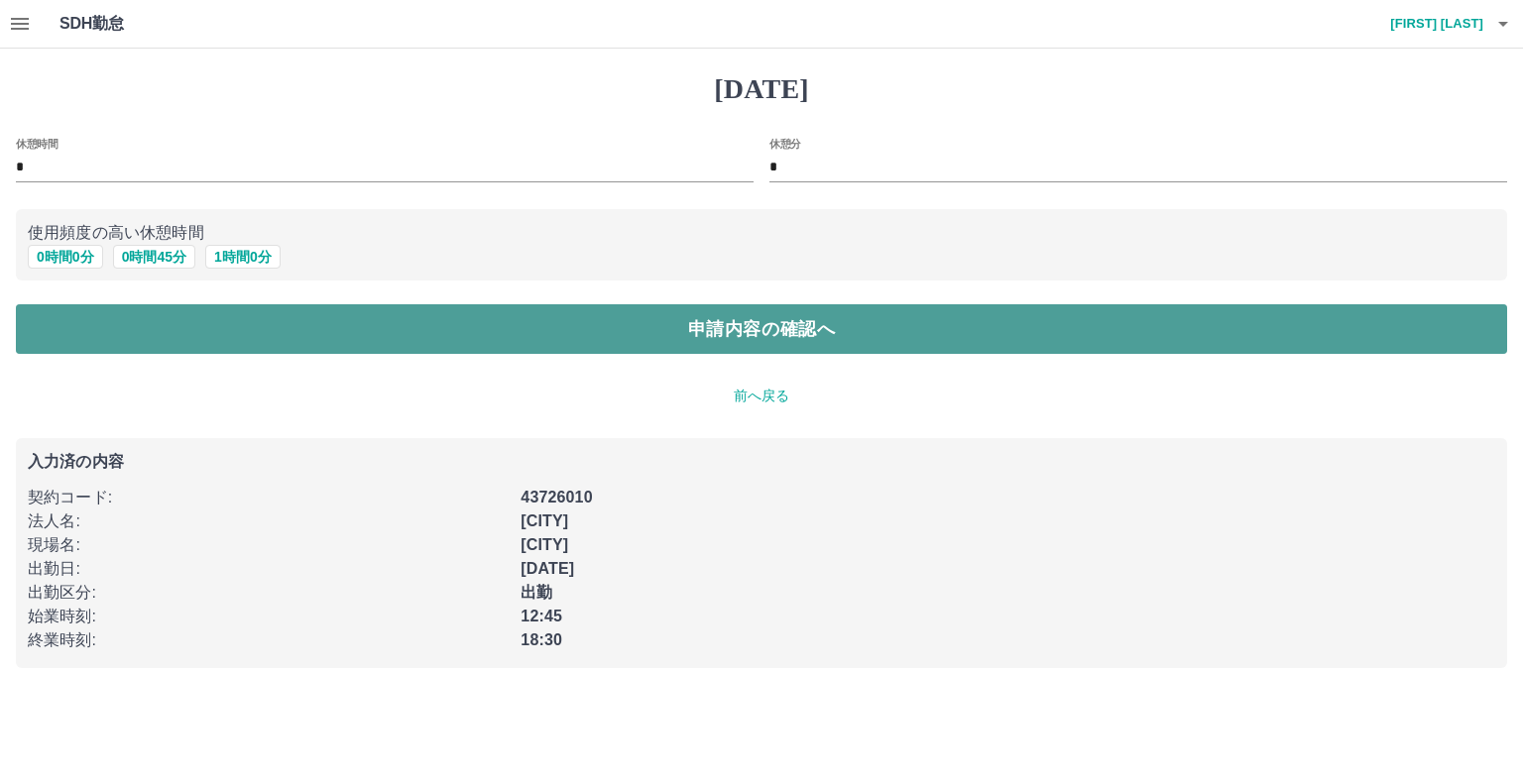 click on "申請内容の確認へ" at bounding box center [762, 329] 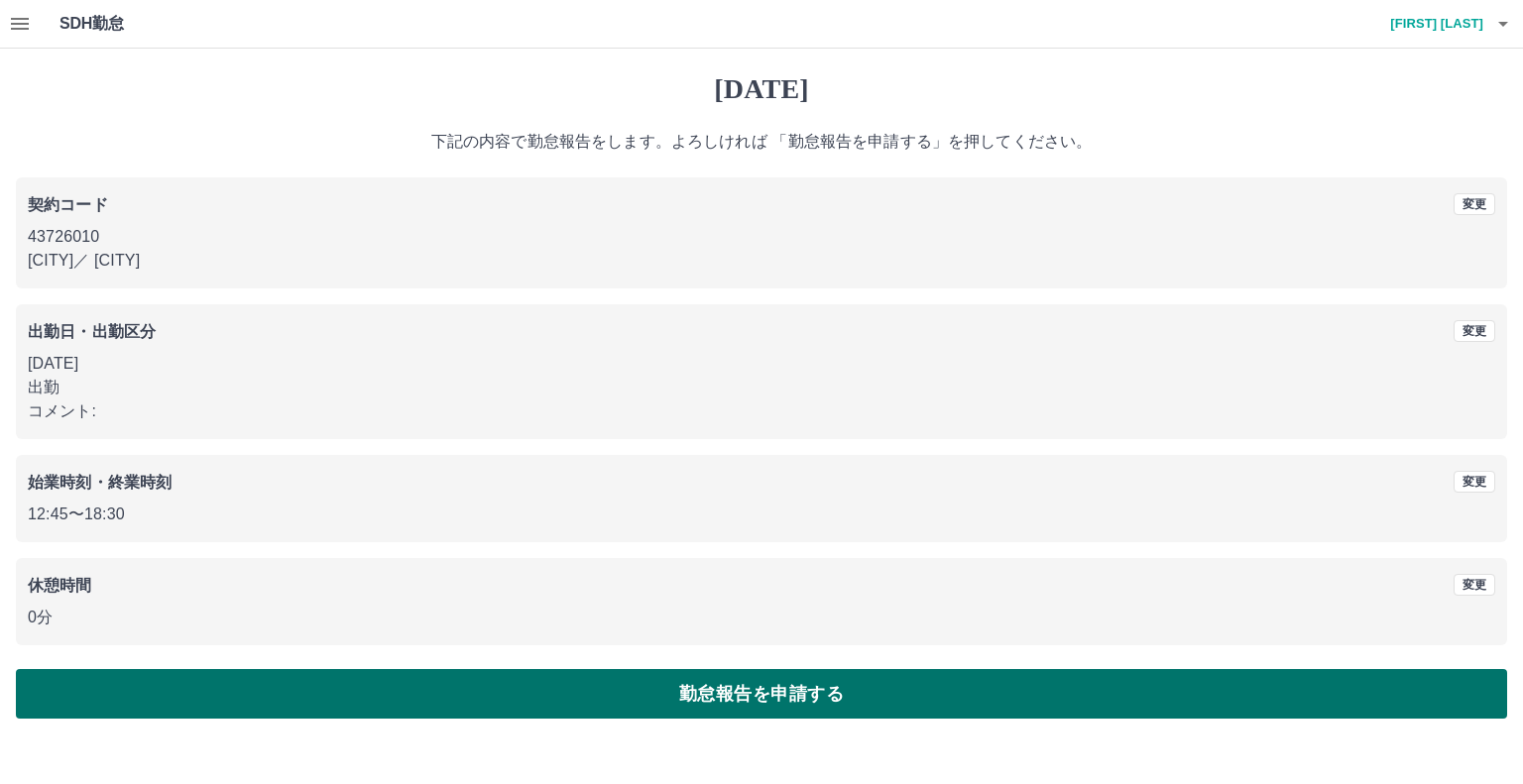 click on "勤怠報告を申請する" at bounding box center [762, 694] 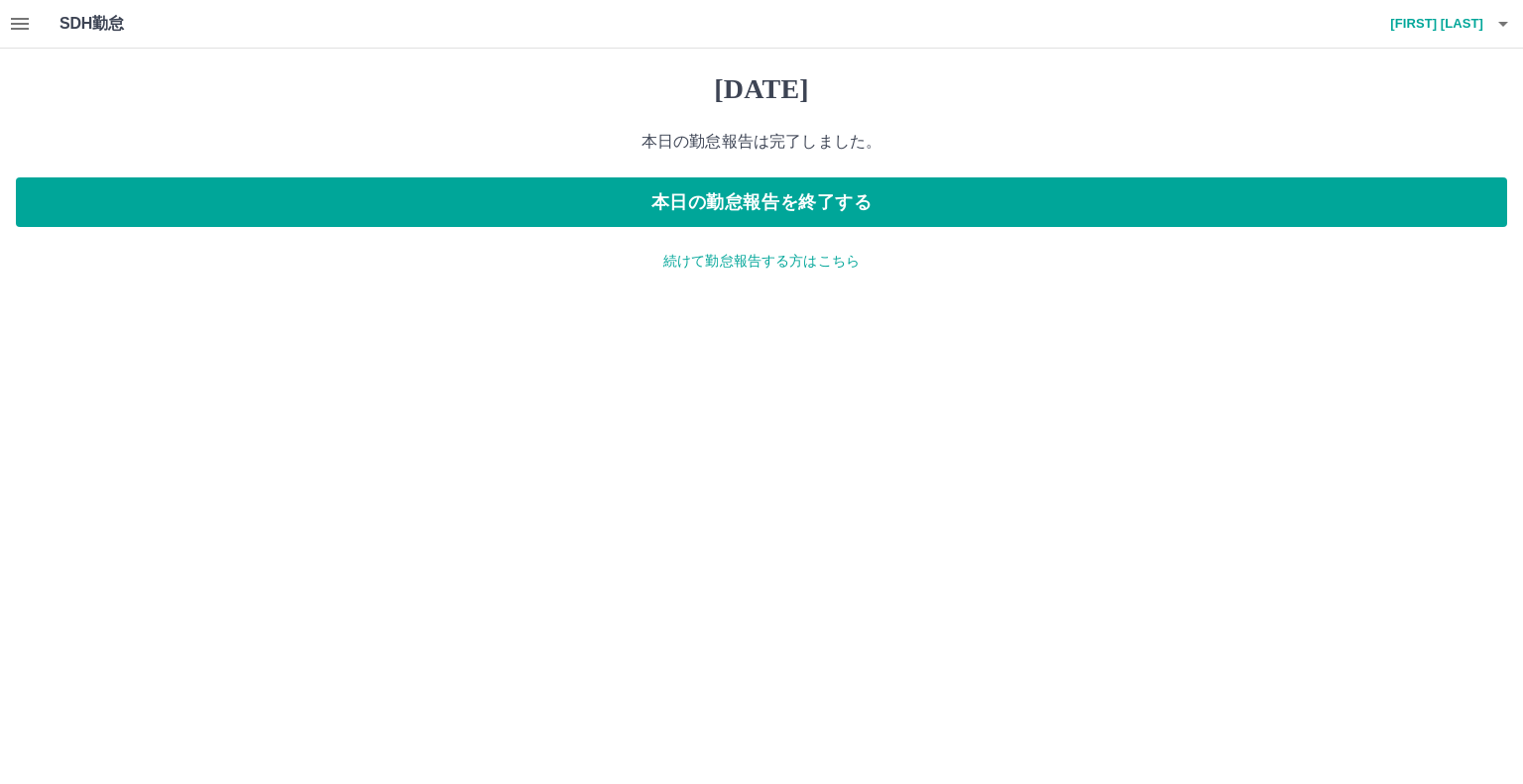 click on "続けて勤怠報告する方はこちら" at bounding box center (762, 261) 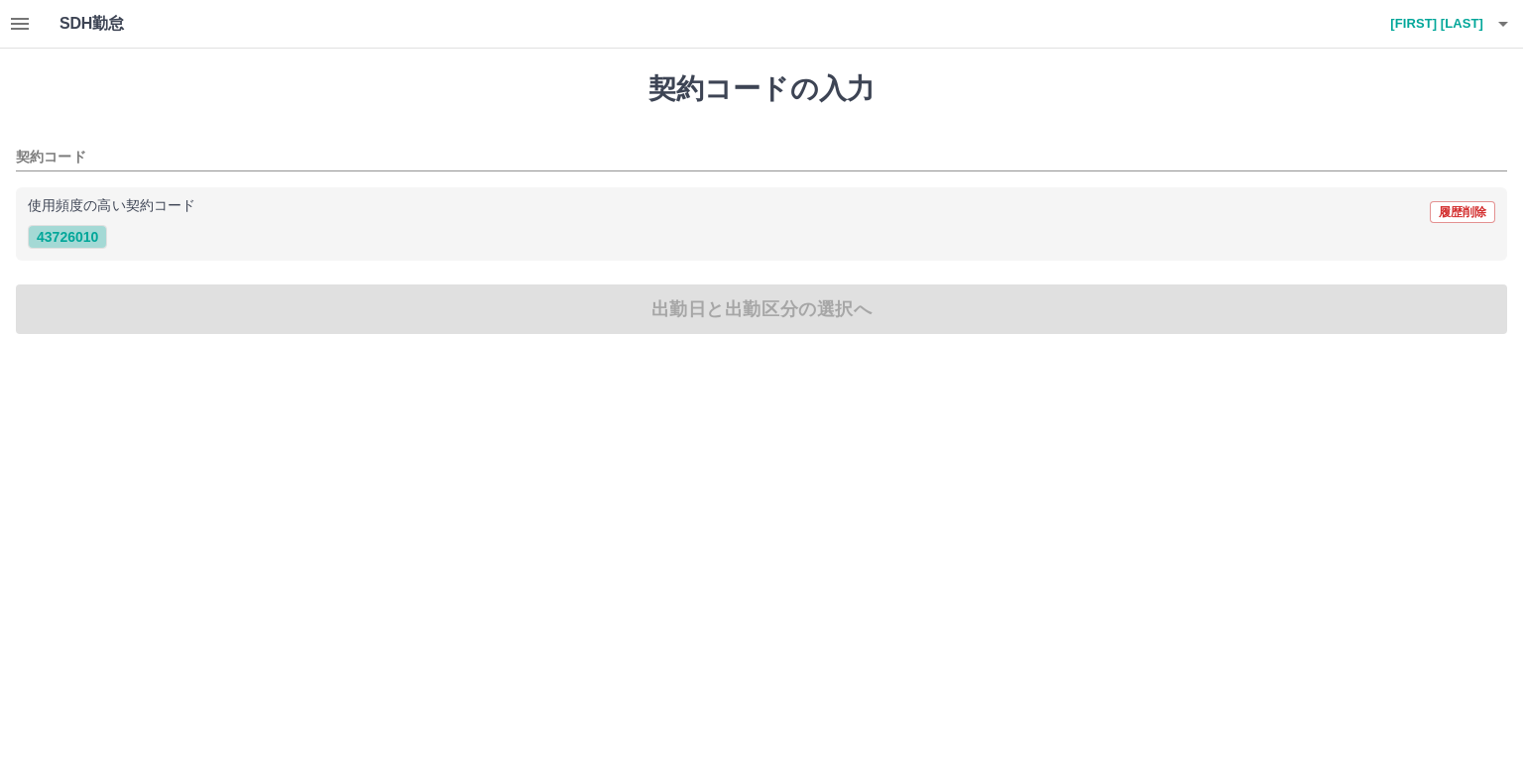 click on "43726010" at bounding box center (67, 237) 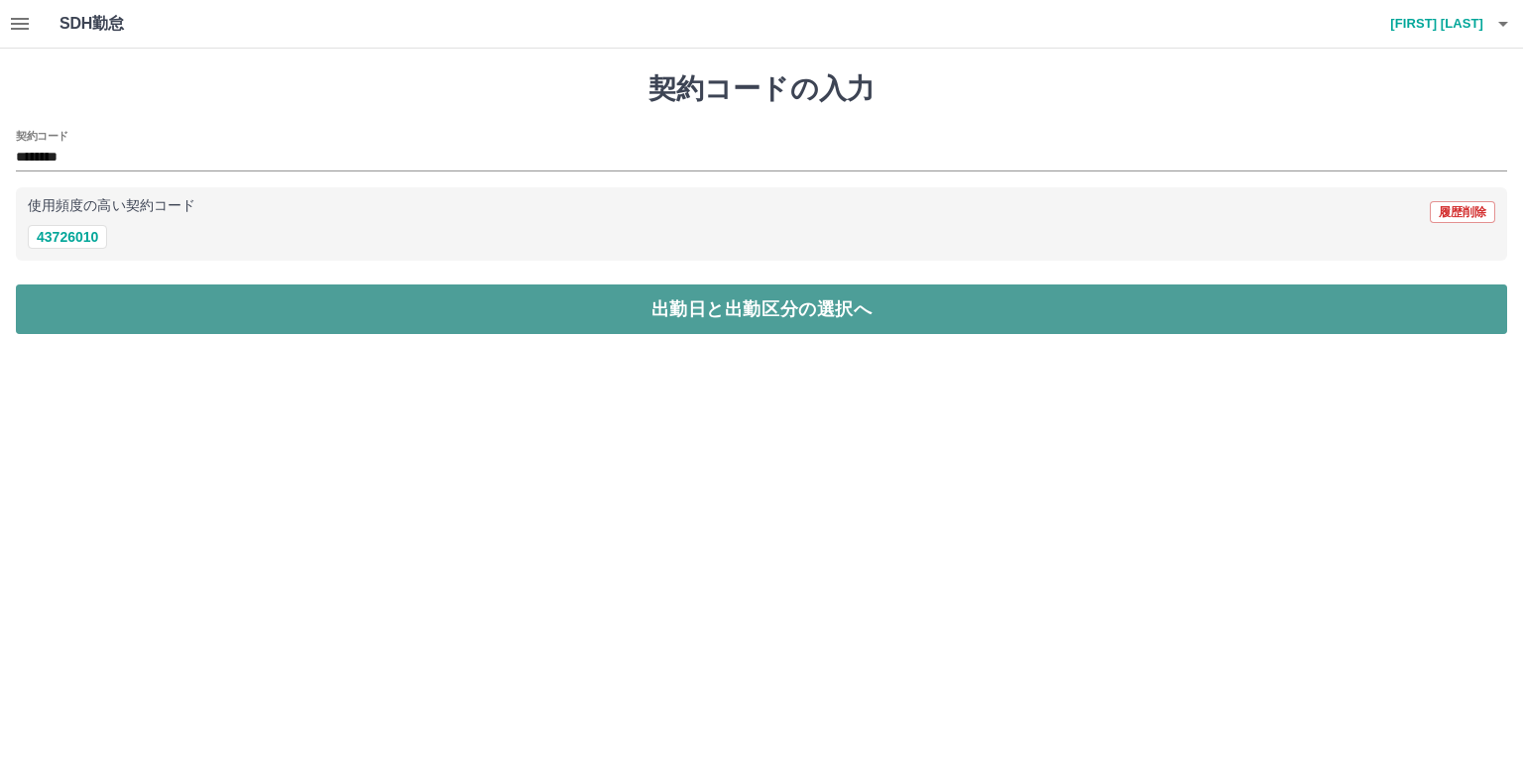 click on "出勤日と出勤区分の選択へ" at bounding box center [762, 309] 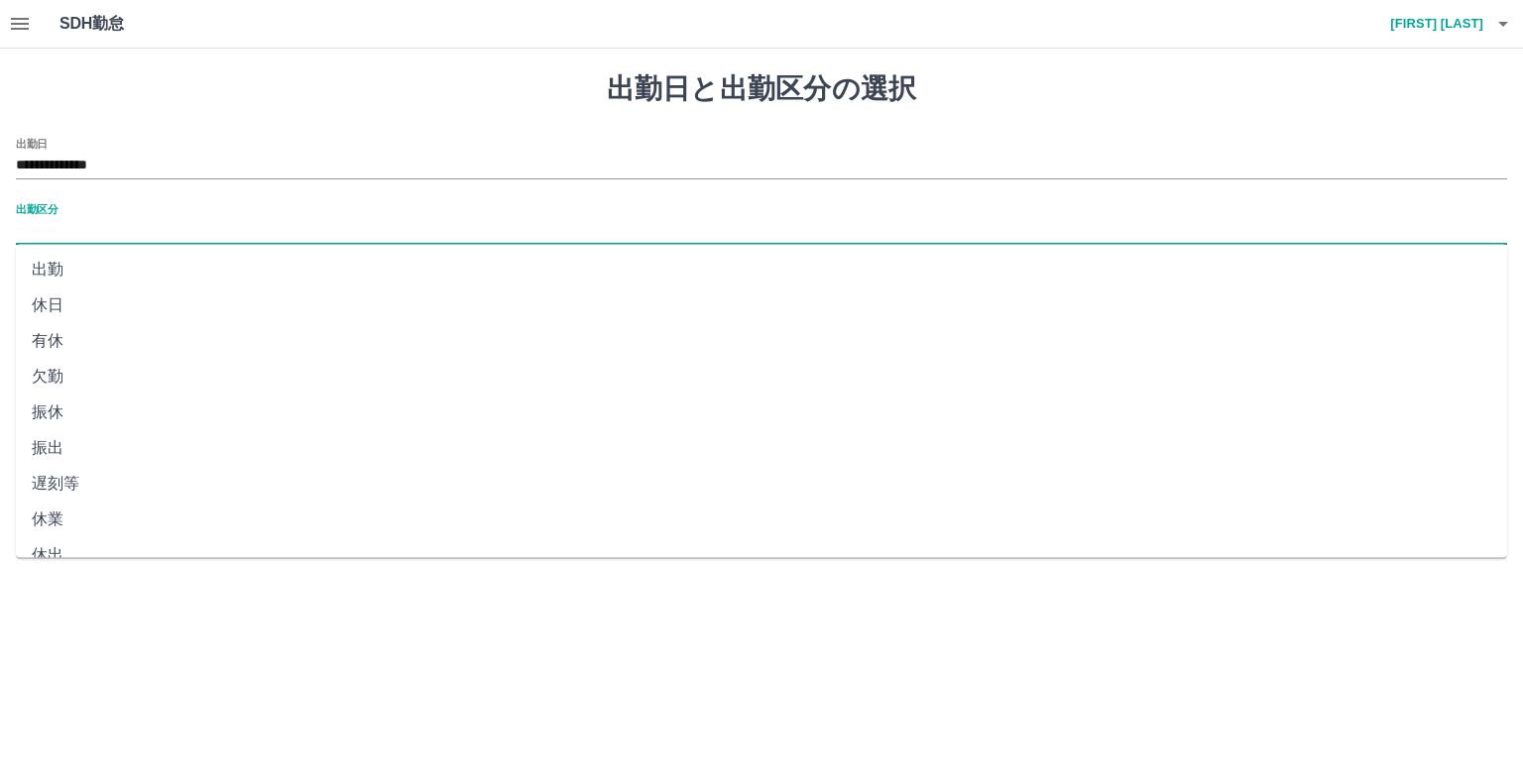 click on "出勤区分" at bounding box center (762, 231) 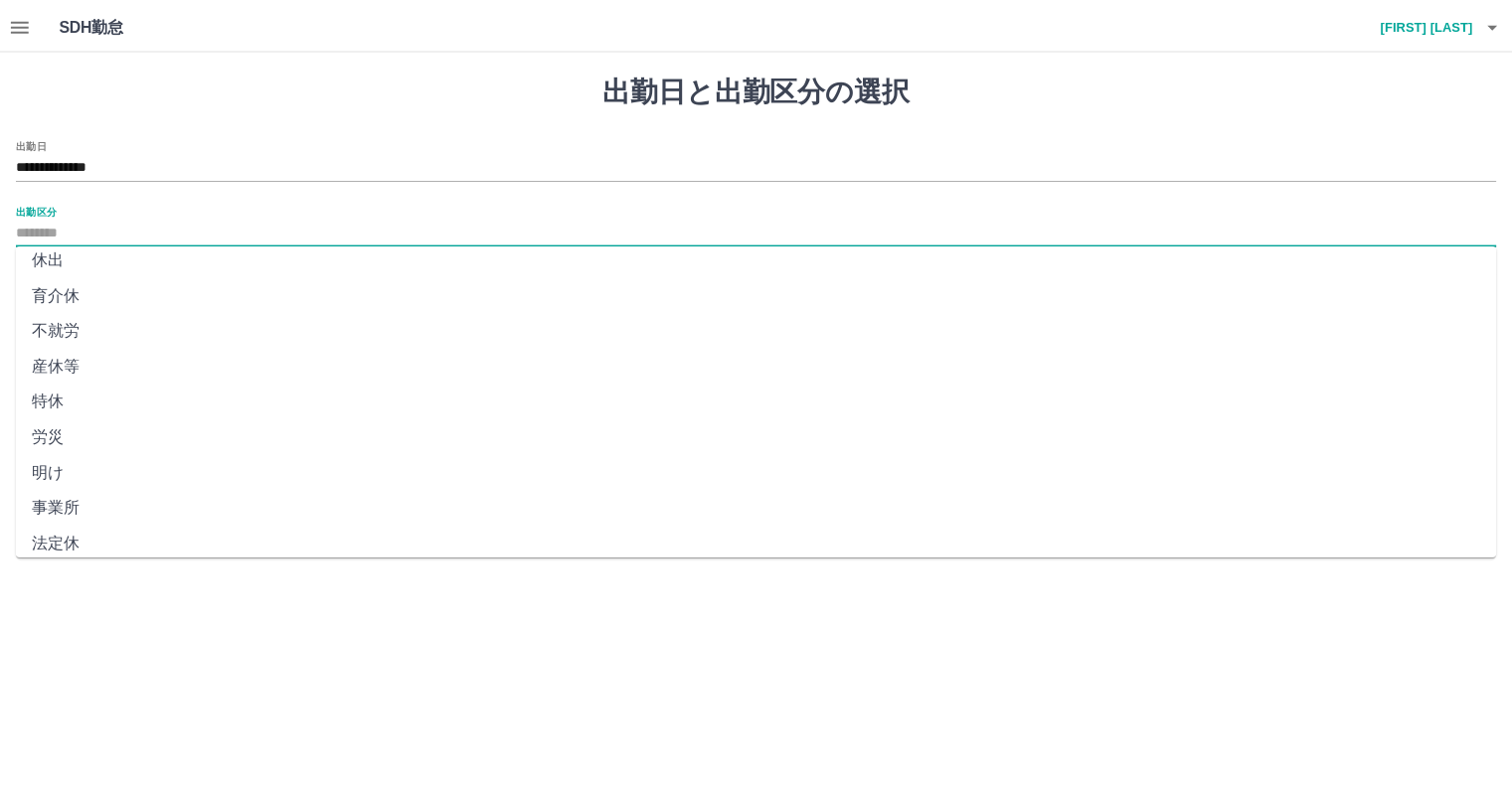 scroll, scrollTop: 345, scrollLeft: 0, axis: vertical 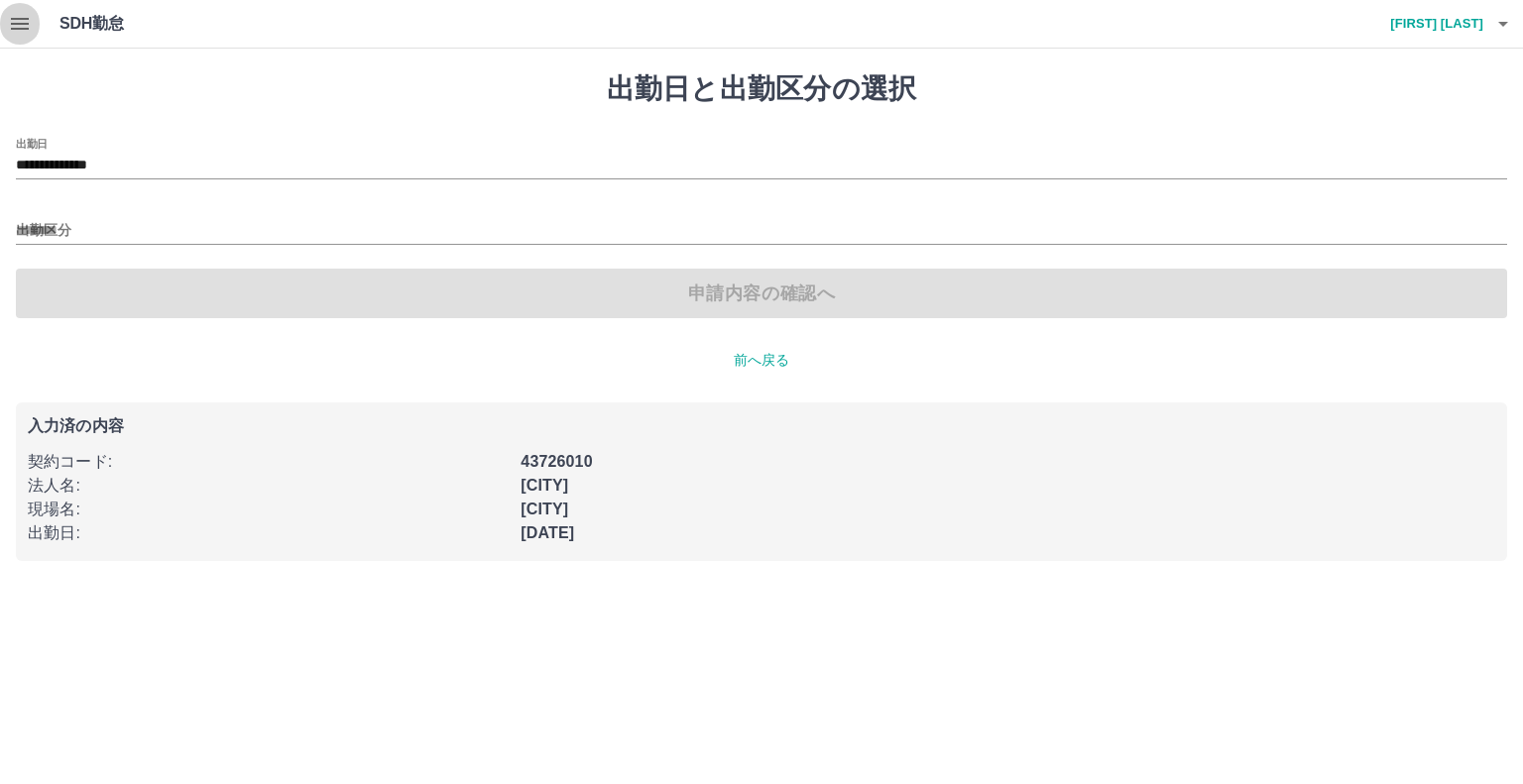 click at bounding box center [20, 24] 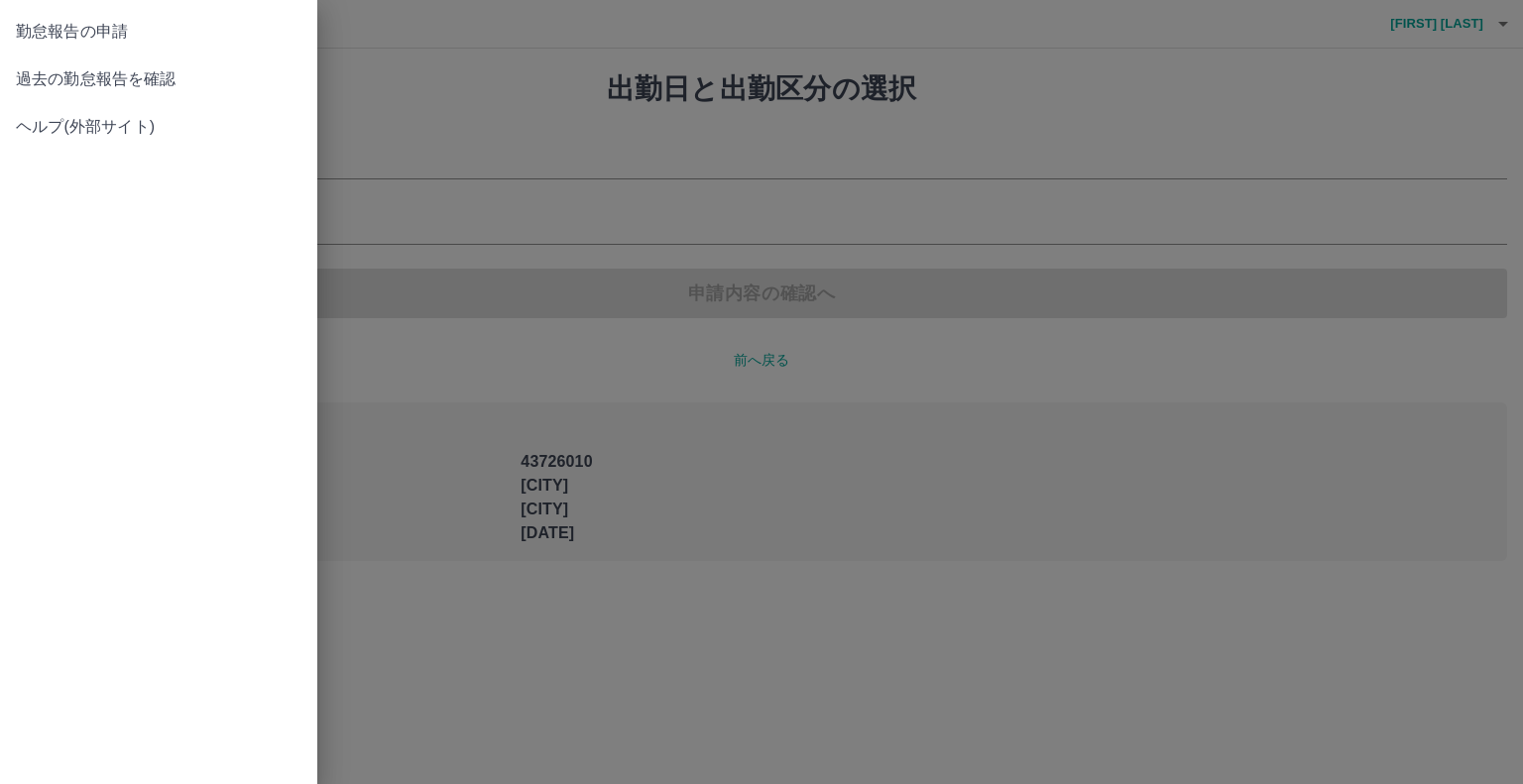 click on "過去の勤怠報告を確認" at bounding box center (159, 32) 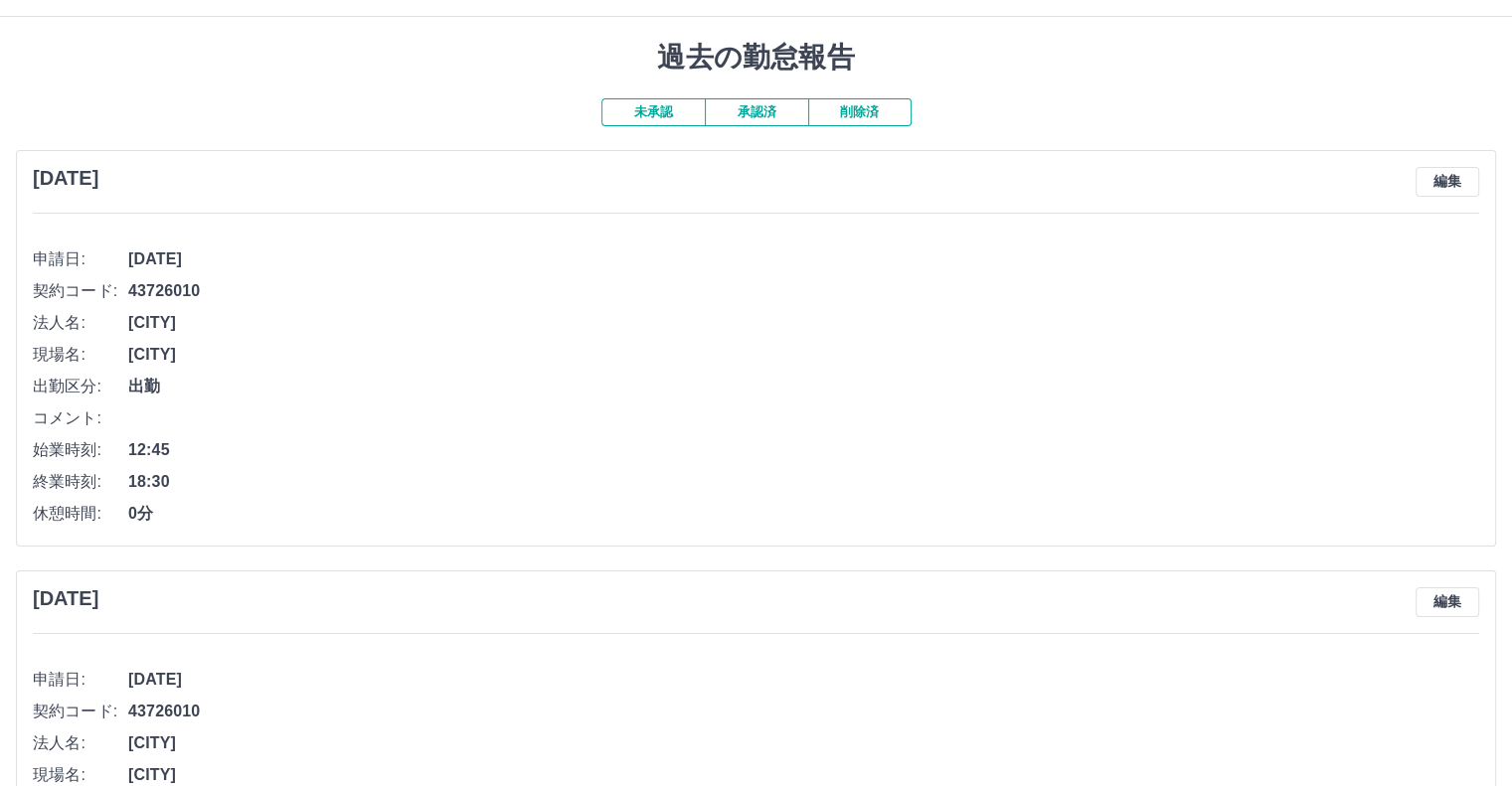 scroll, scrollTop: 0, scrollLeft: 0, axis: both 